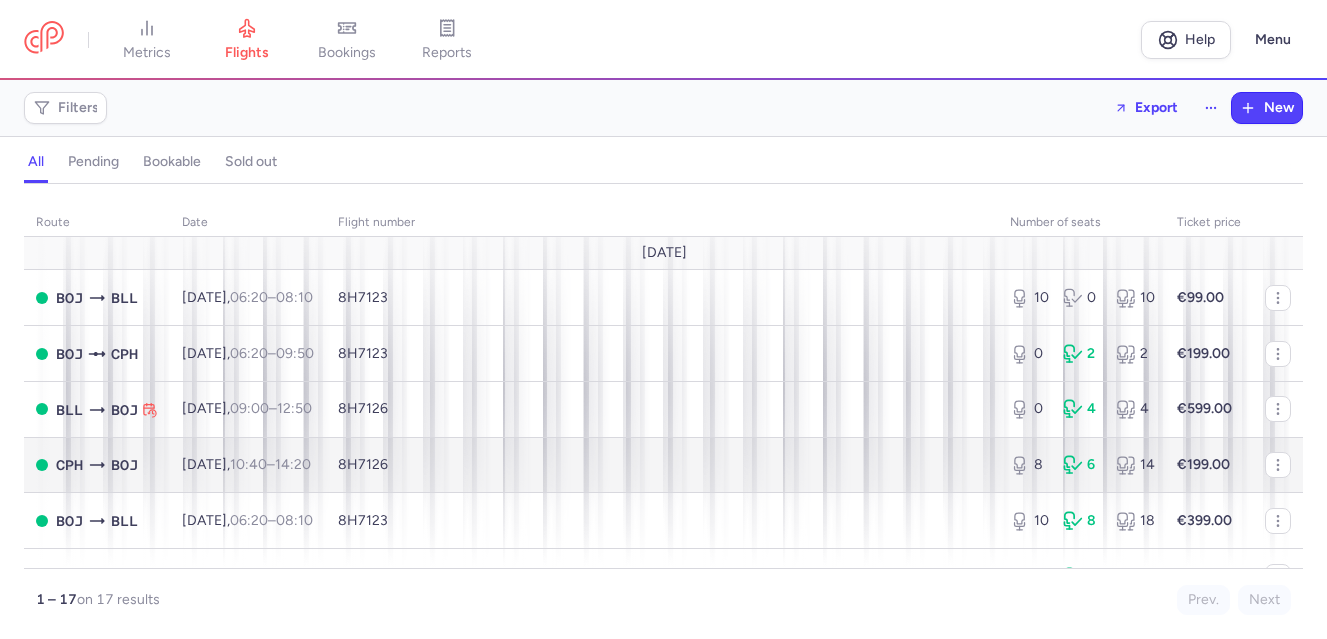 scroll, scrollTop: 0, scrollLeft: 0, axis: both 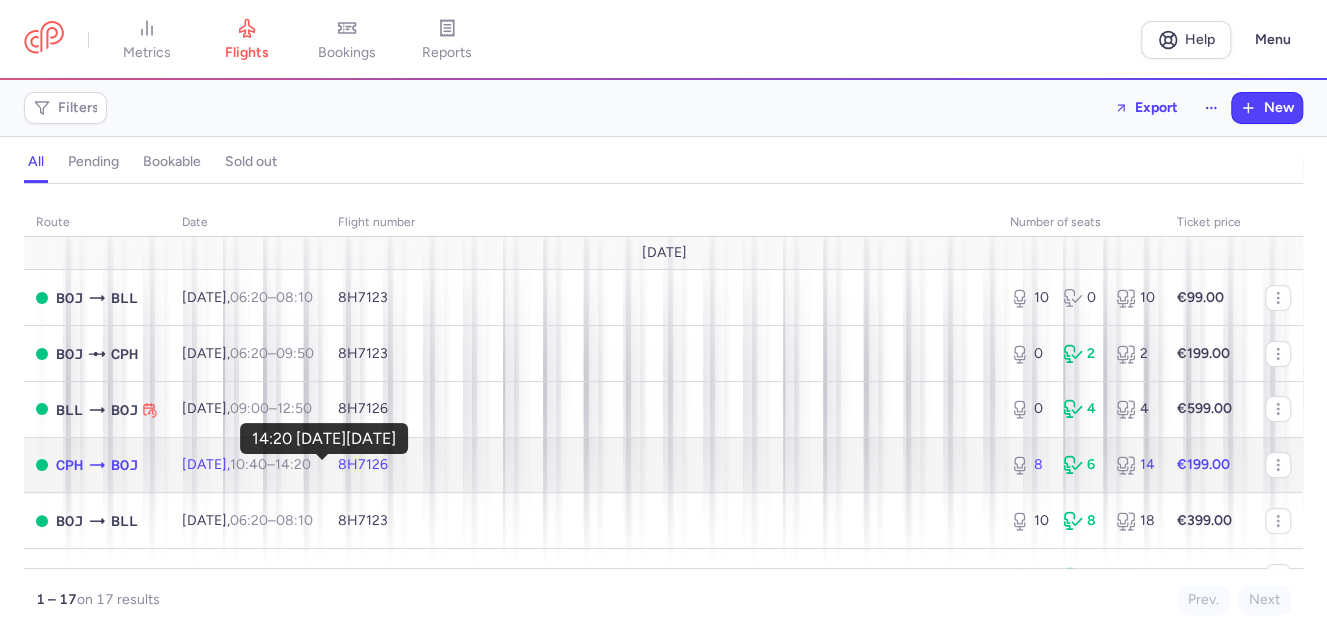 click on "14:20  +0" at bounding box center (293, 464) 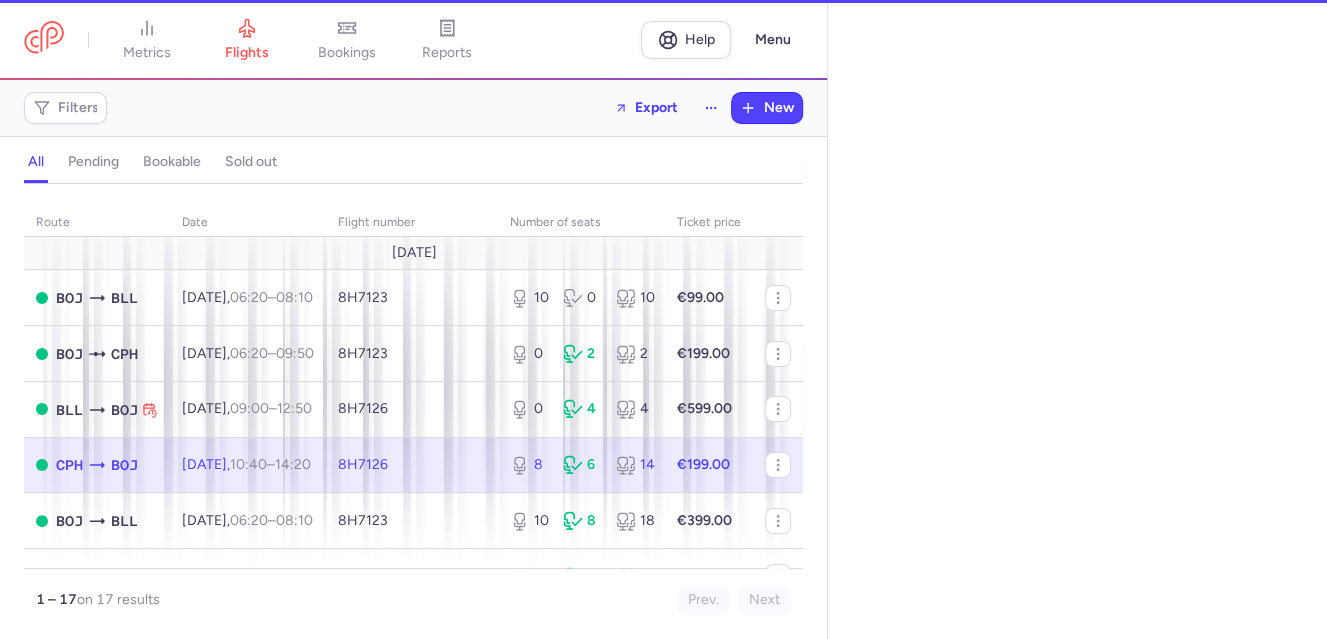 select on "days" 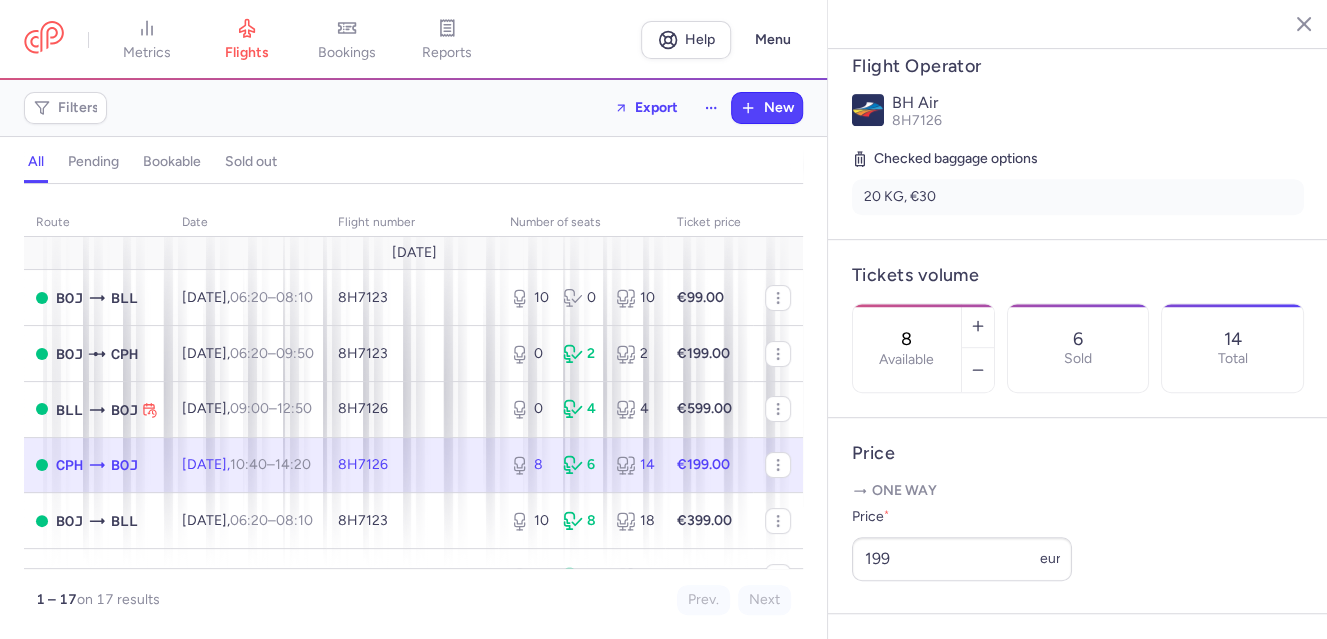 scroll, scrollTop: 399, scrollLeft: 0, axis: vertical 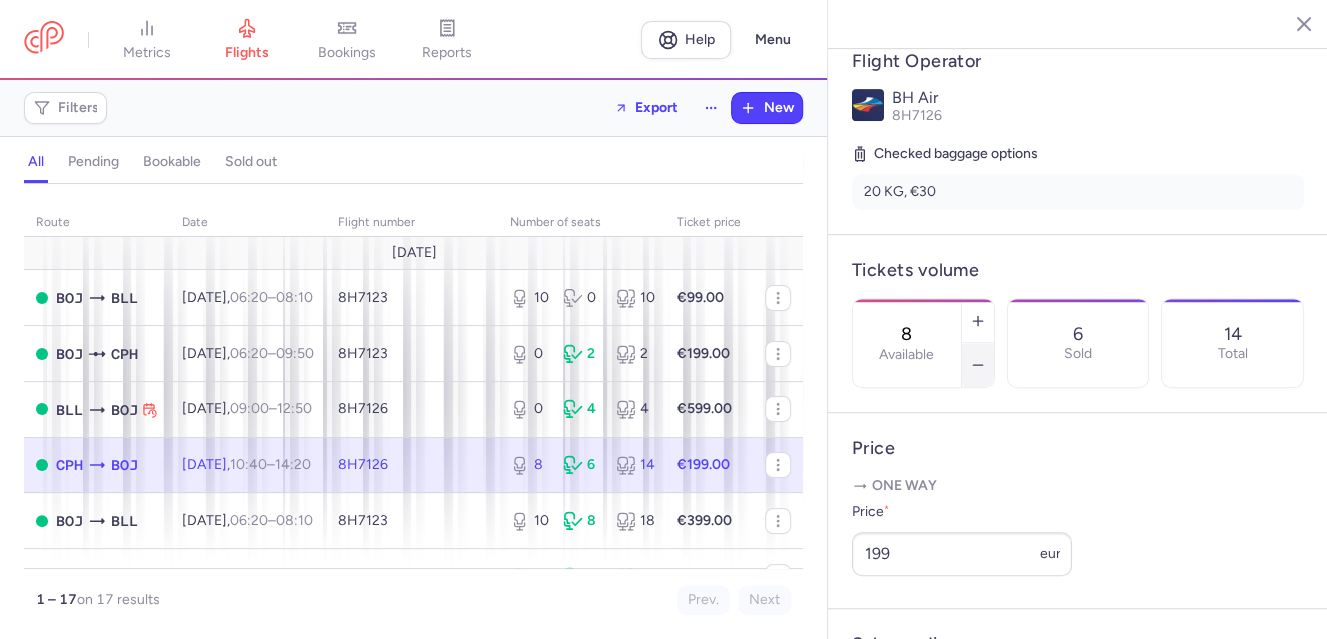 click 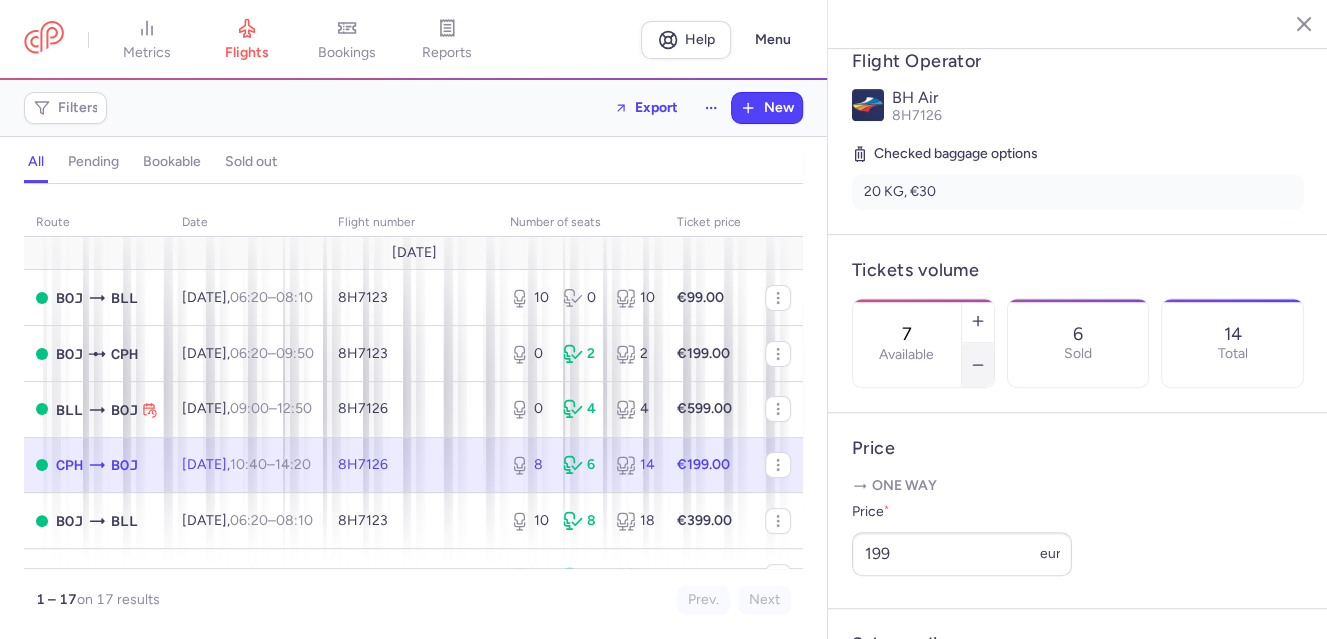 click 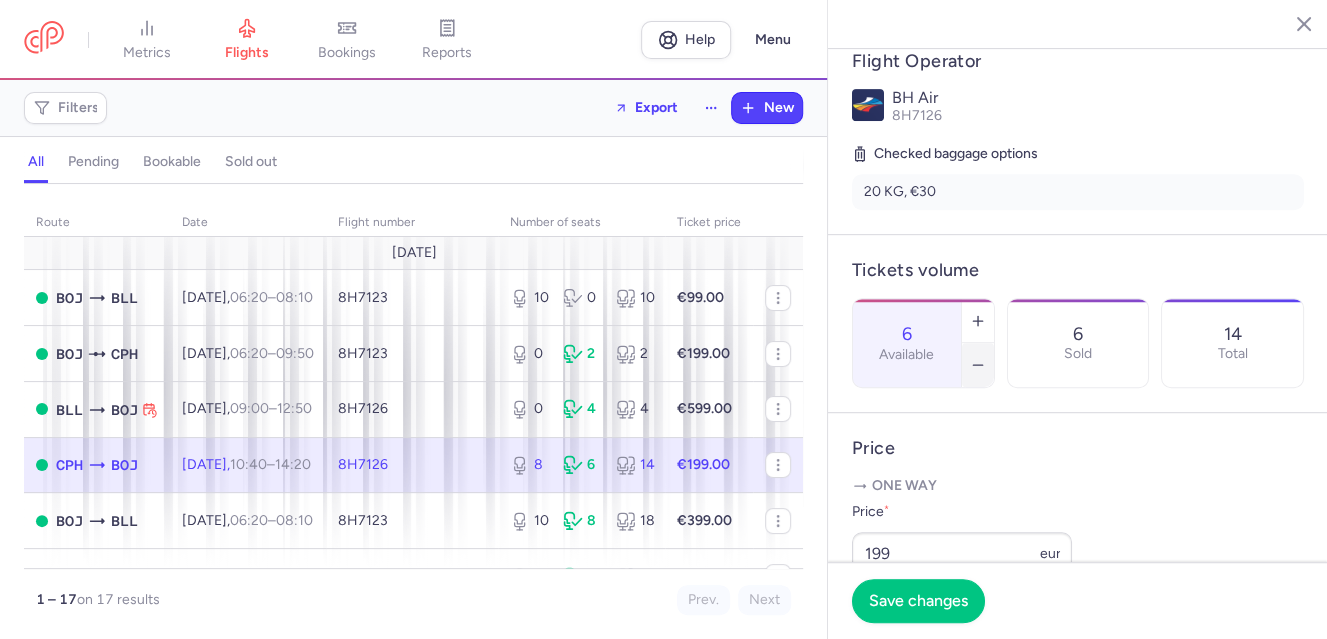click 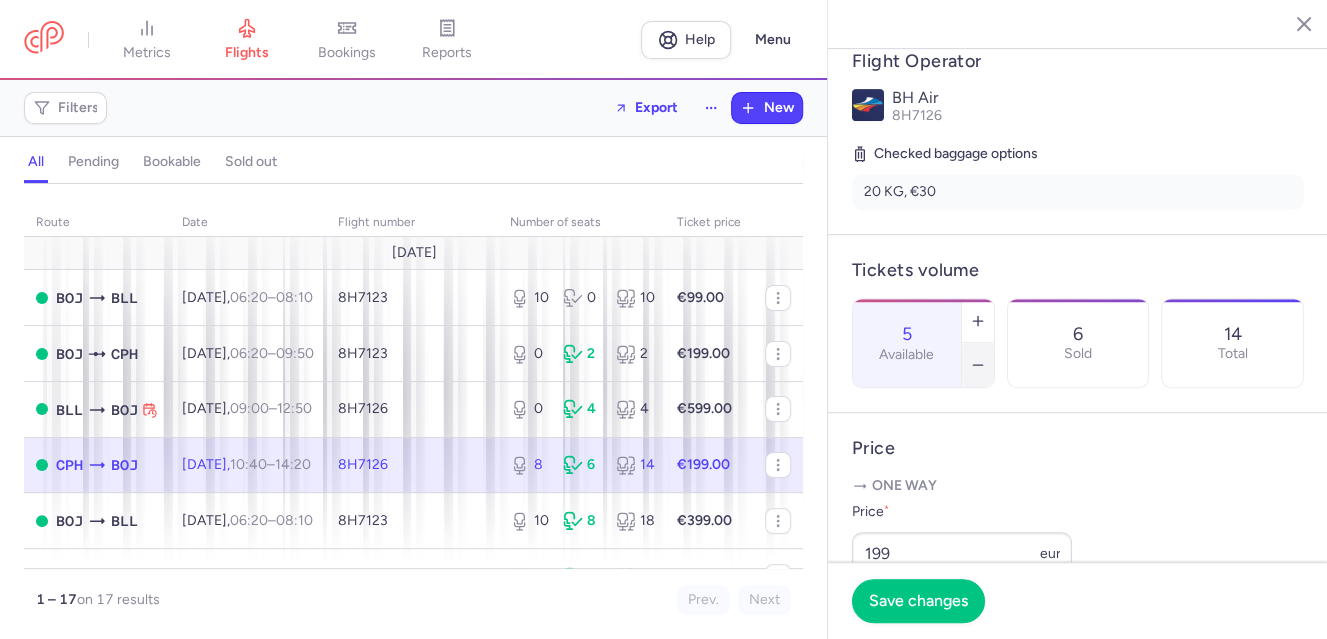 click 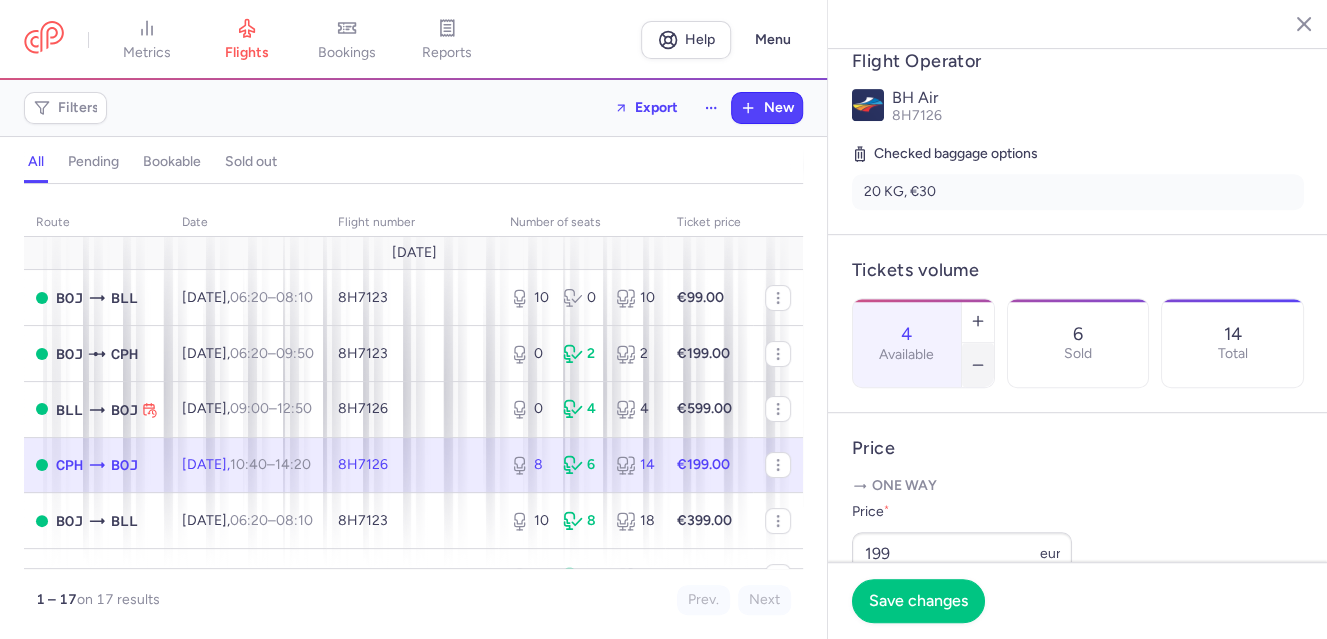click 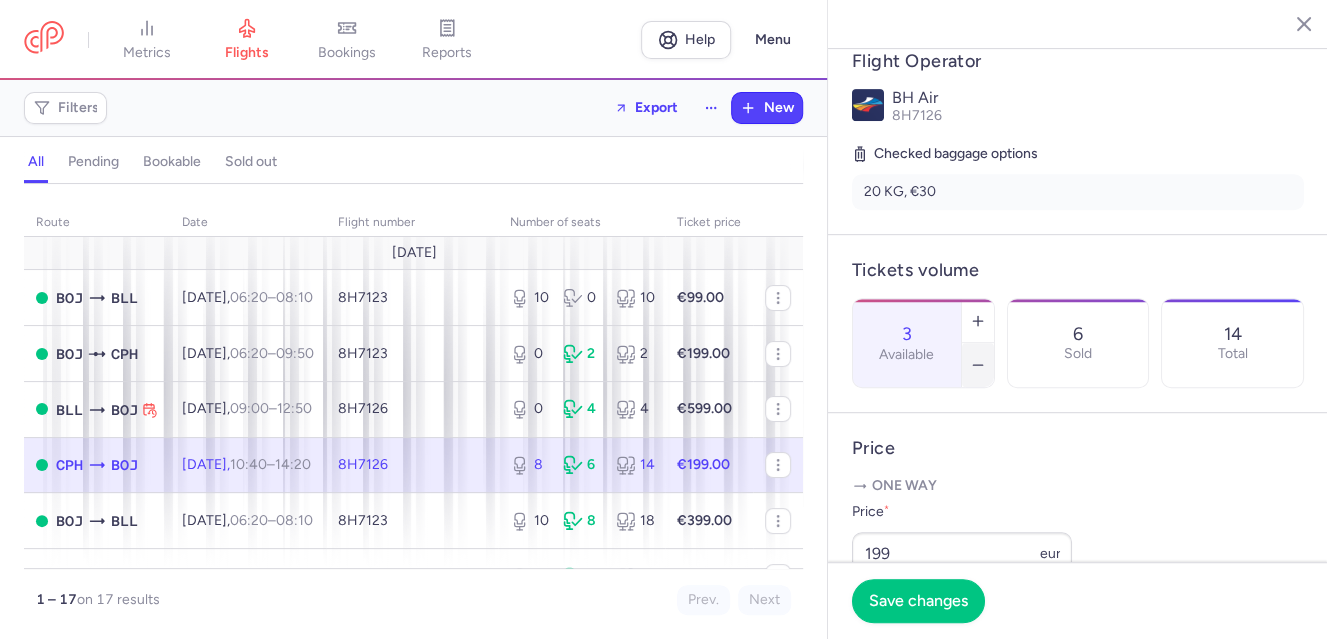 click 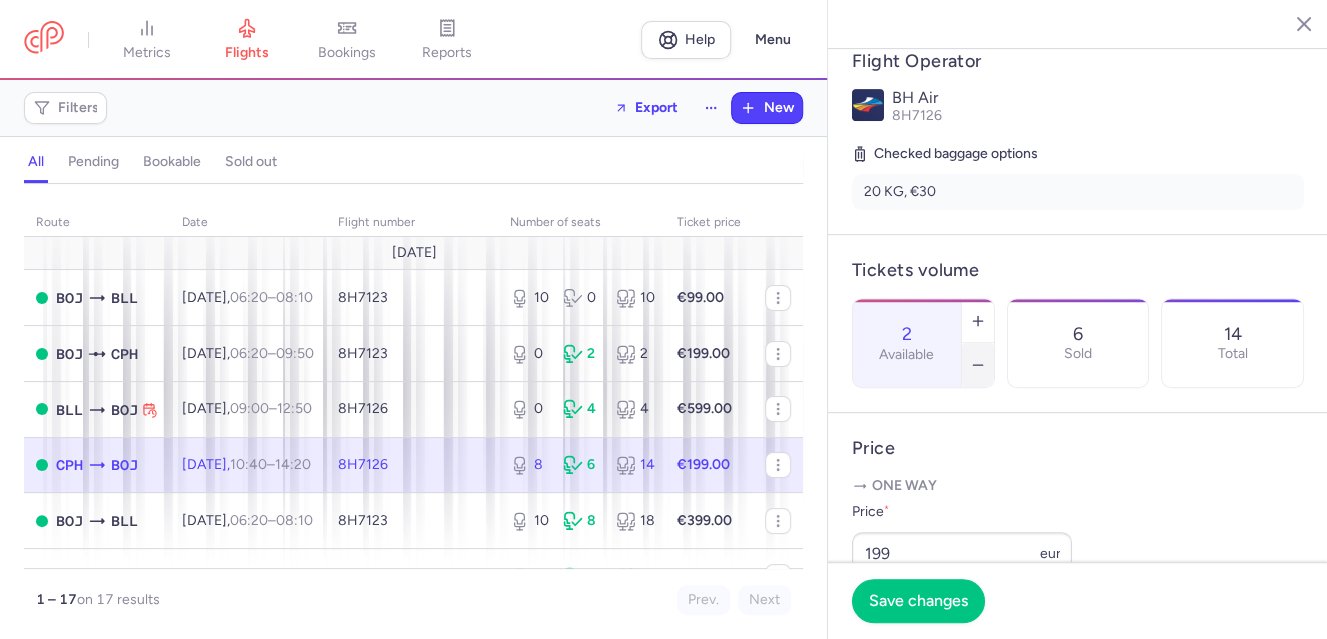 click 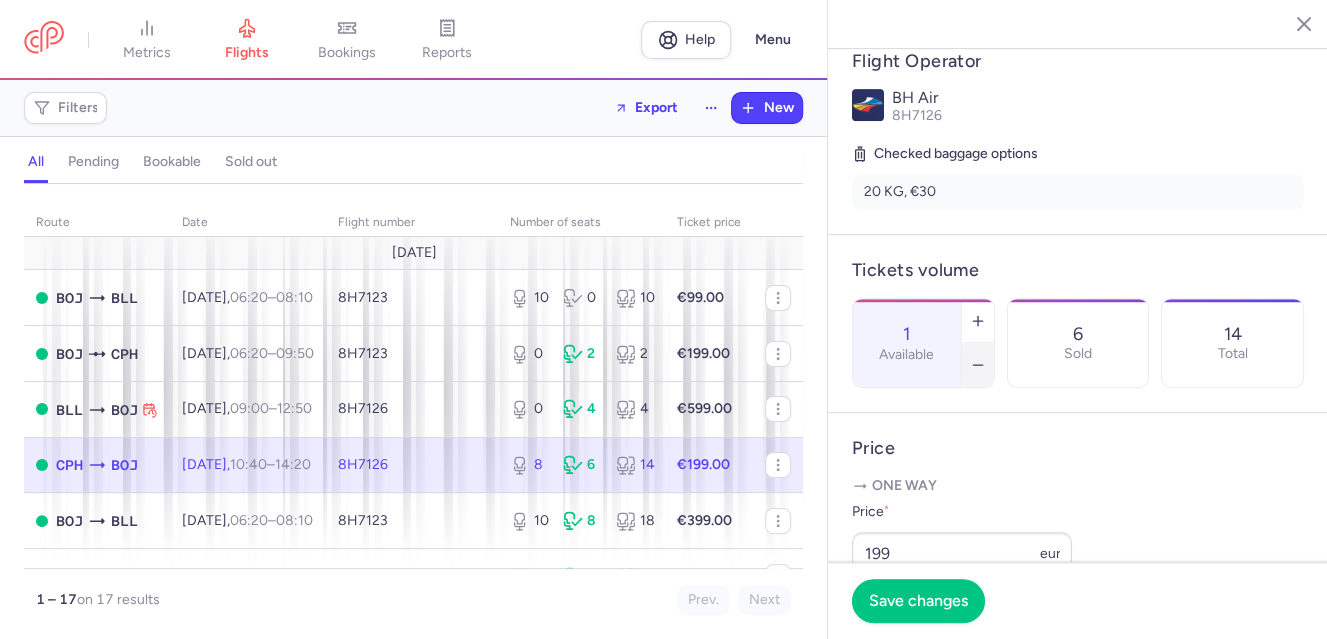 click 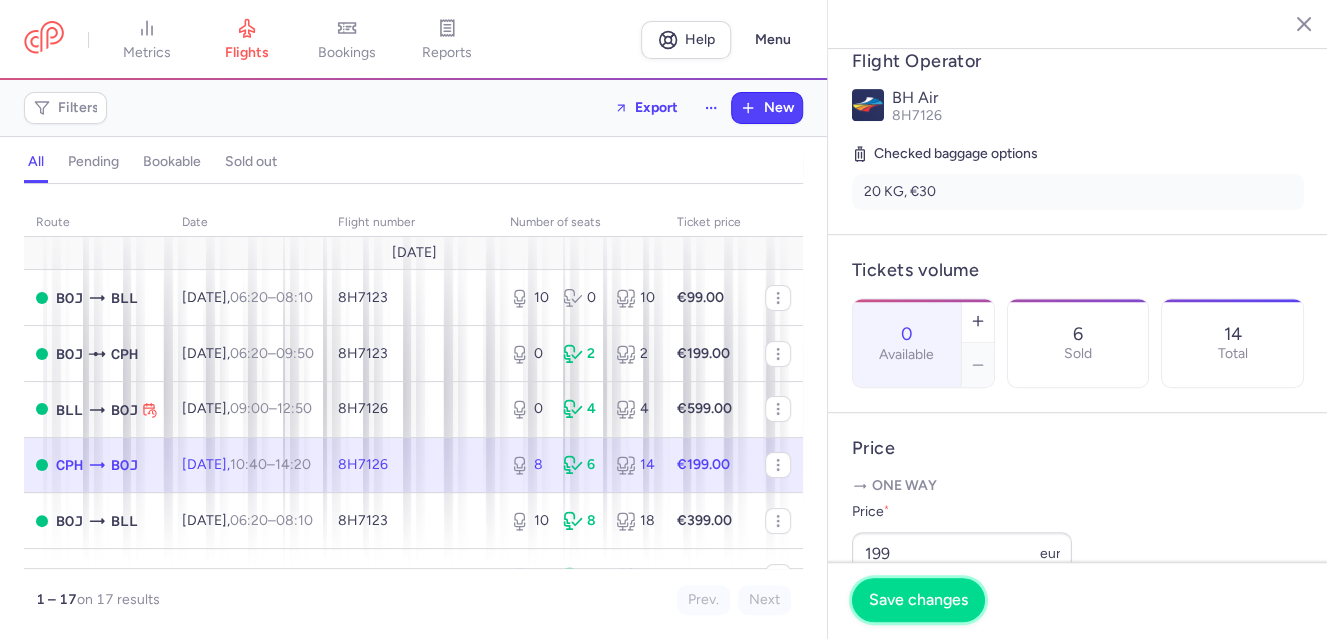 click on "Save changes" at bounding box center (918, 600) 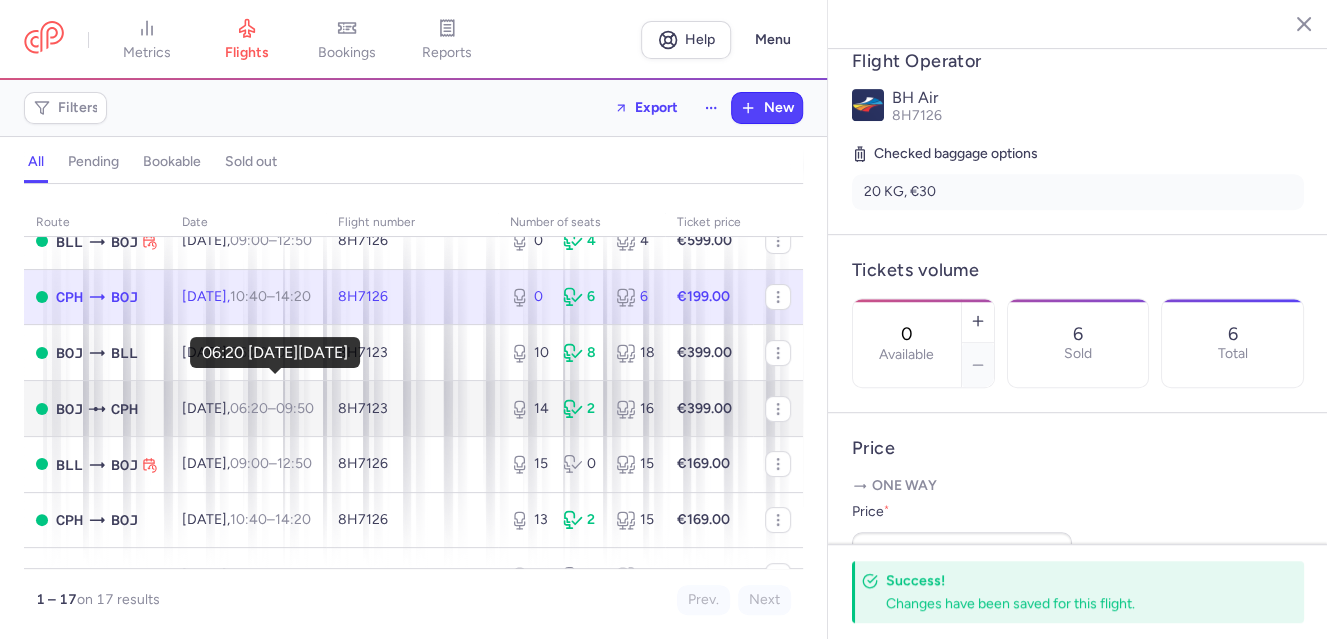 scroll, scrollTop: 199, scrollLeft: 0, axis: vertical 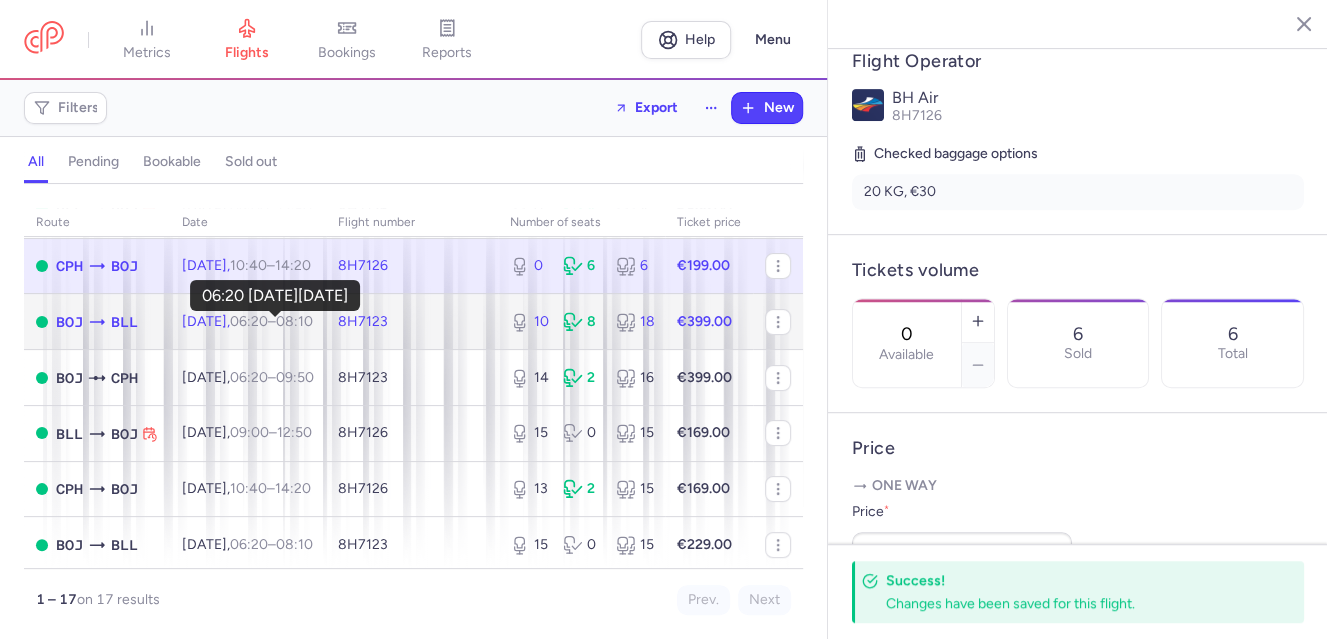 click on "06:20" at bounding box center (249, 321) 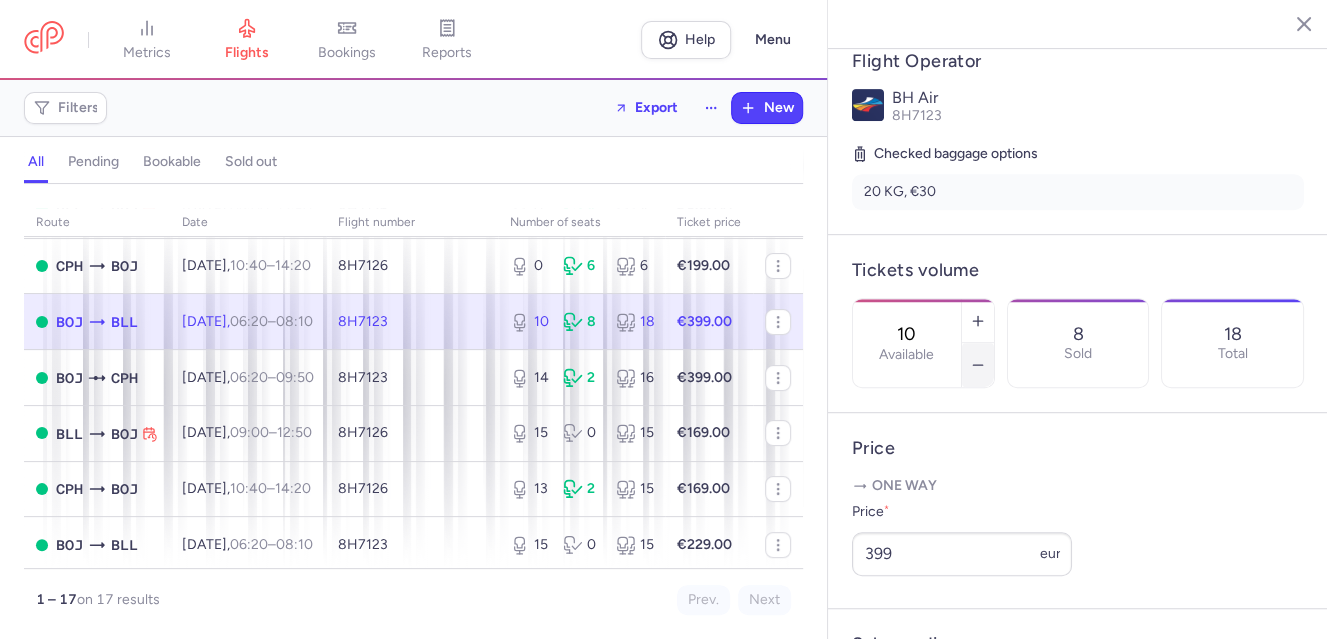 click 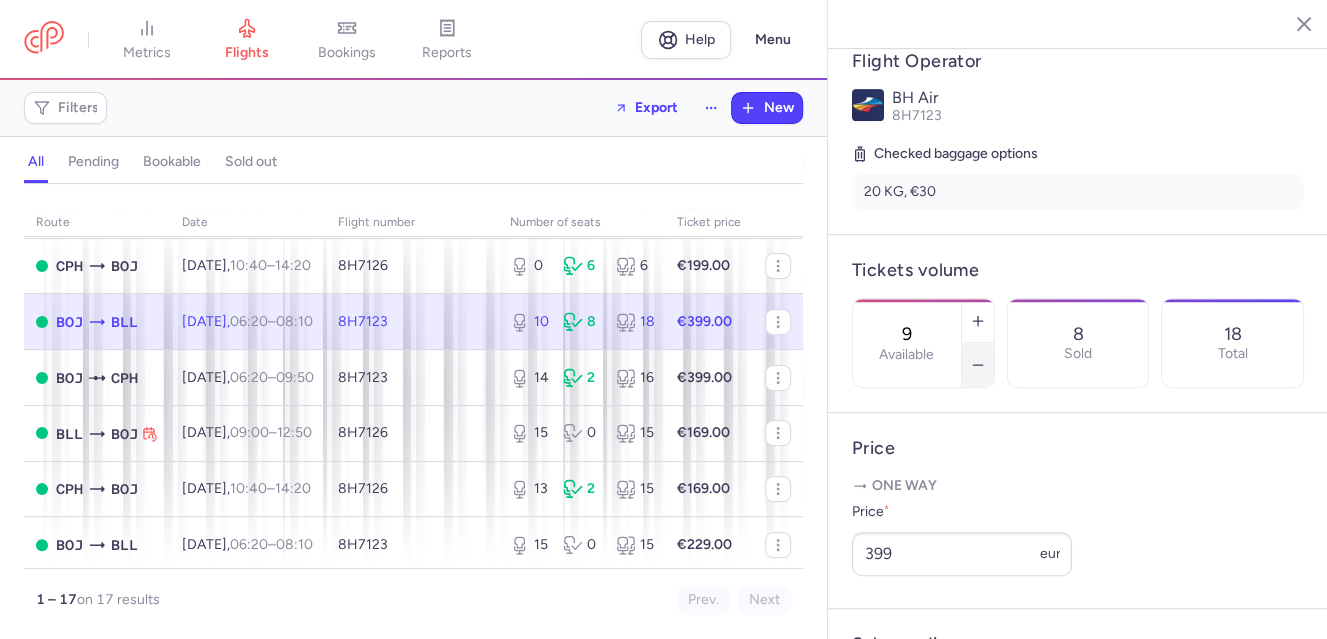 click 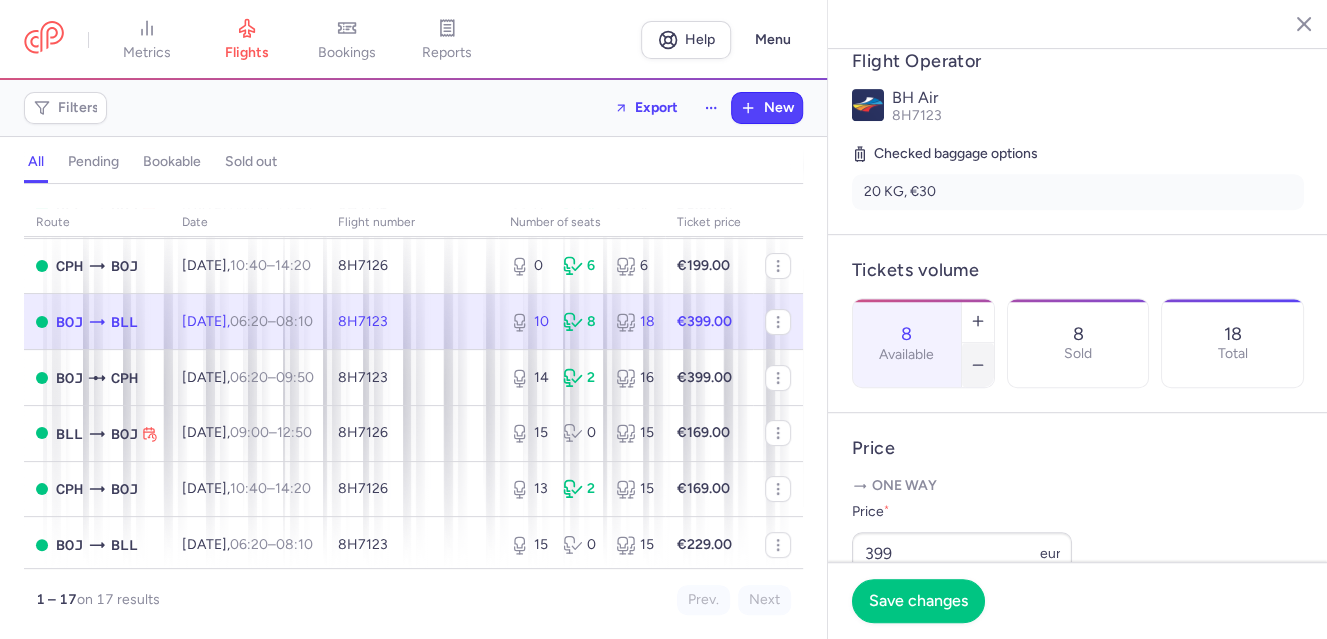 click 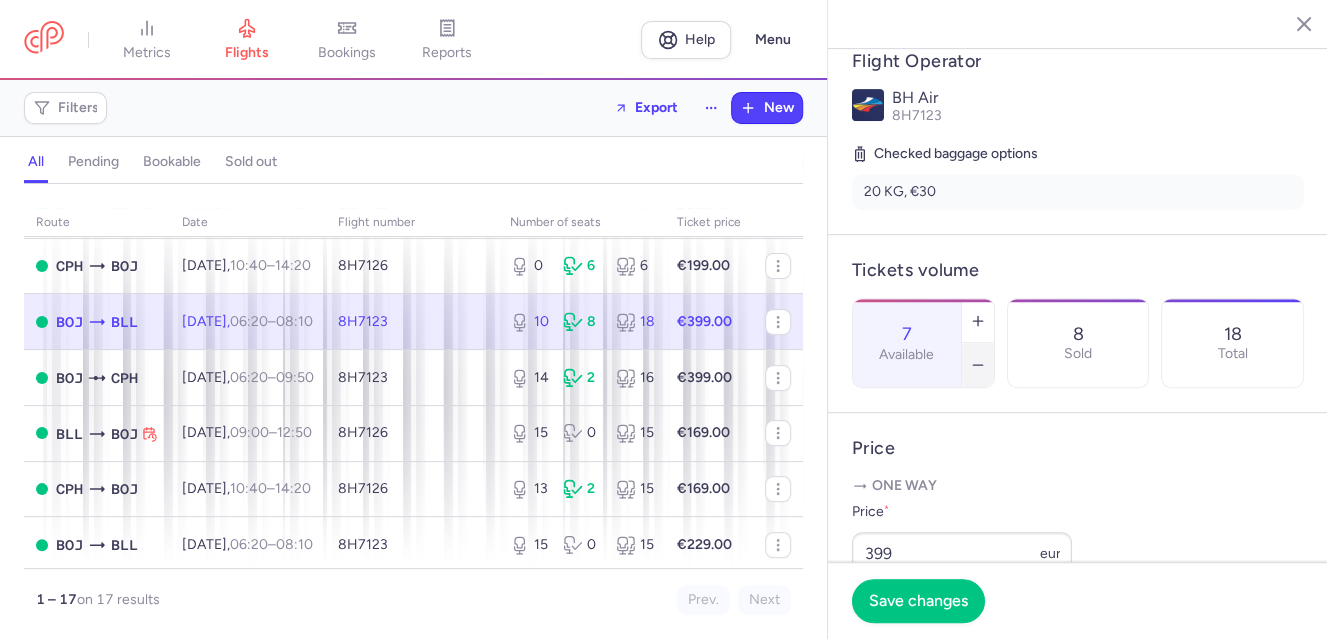 click at bounding box center (978, 365) 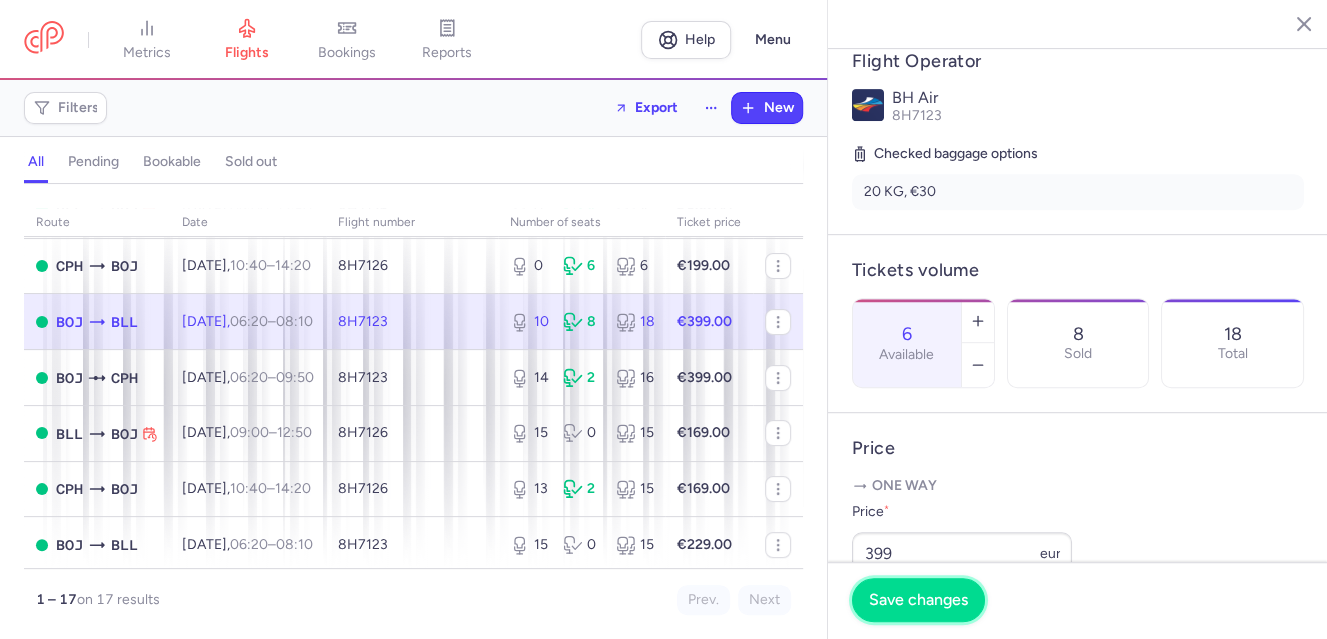 click on "Save changes" at bounding box center [918, 600] 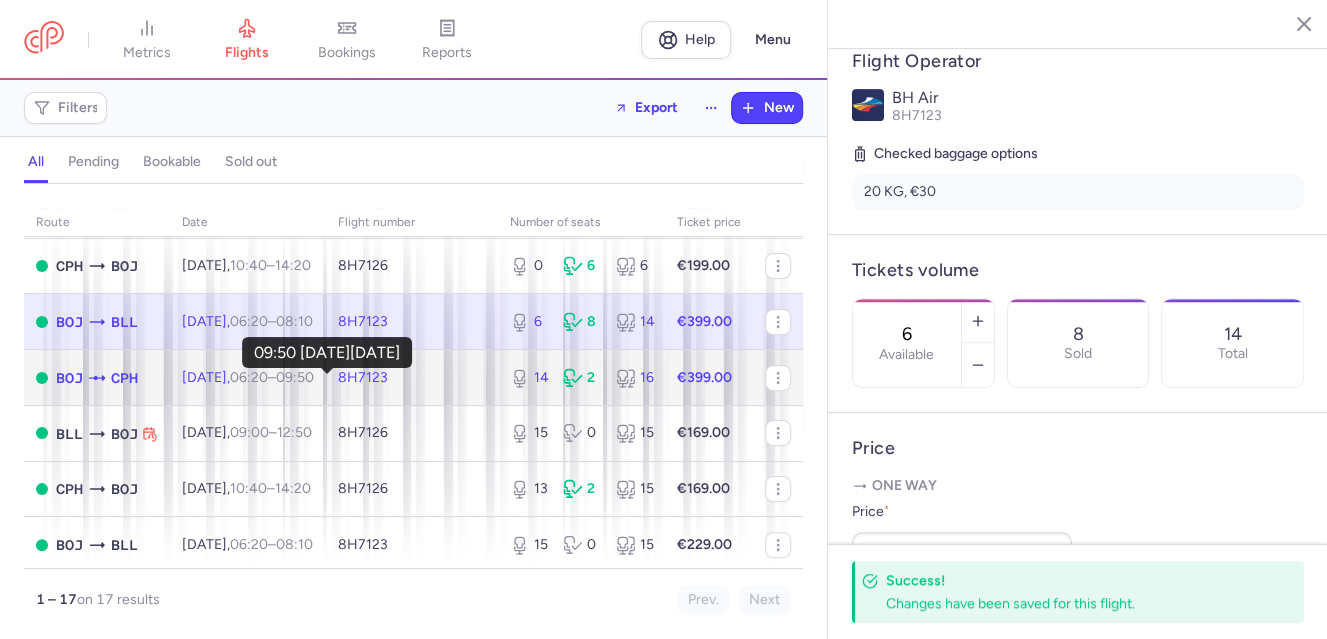 click on "09:50  +0" at bounding box center (295, 377) 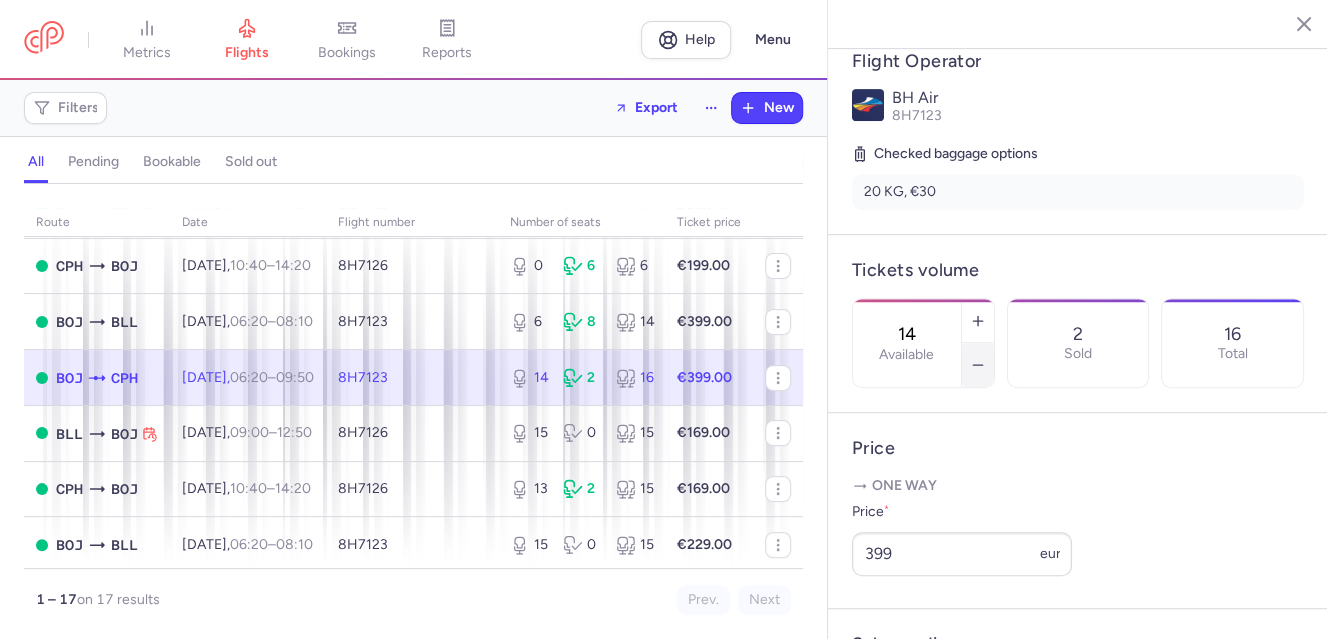 click 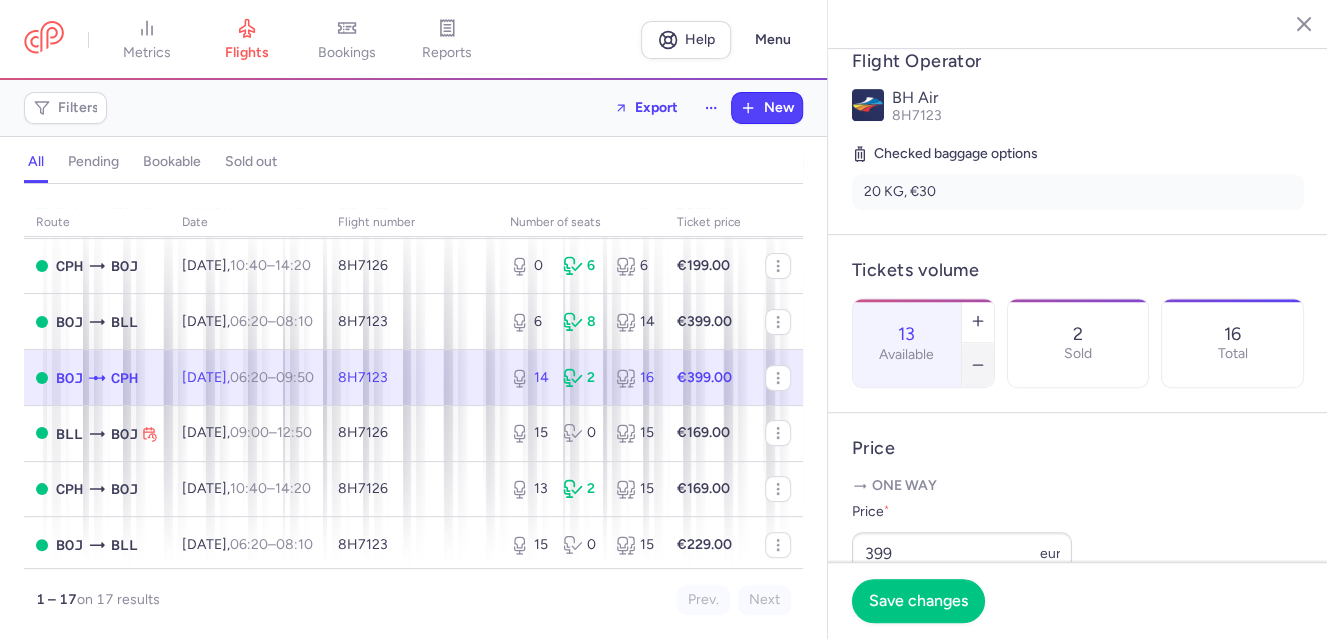 click 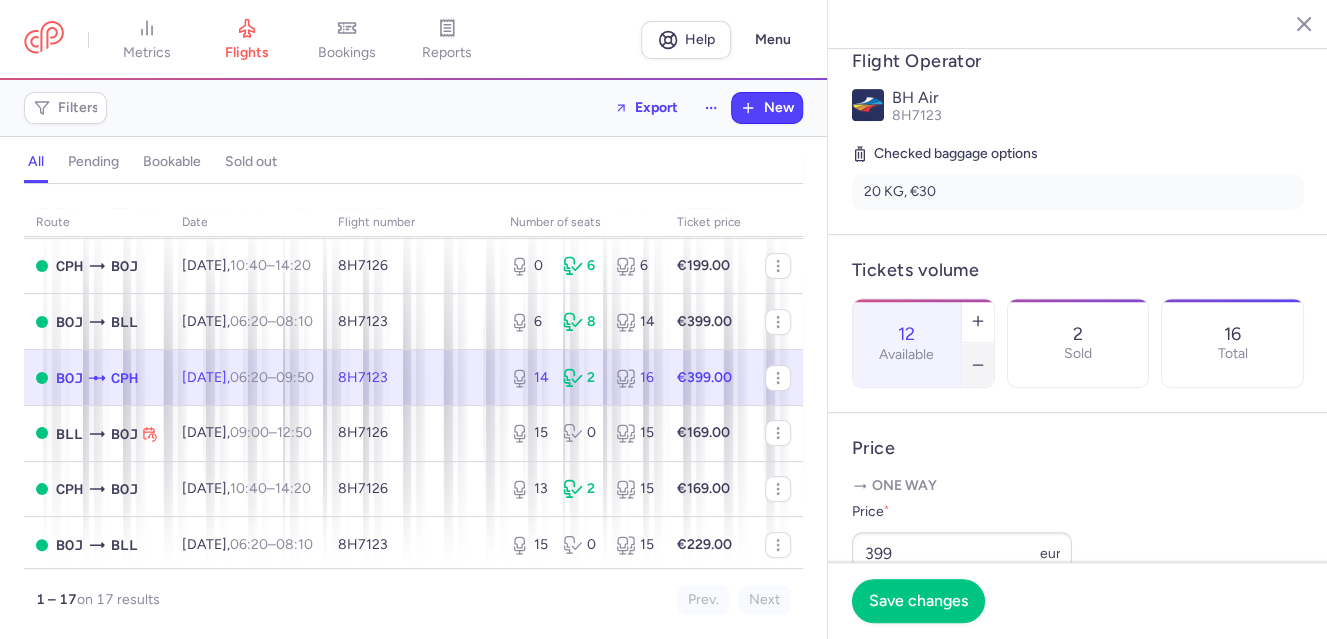 click 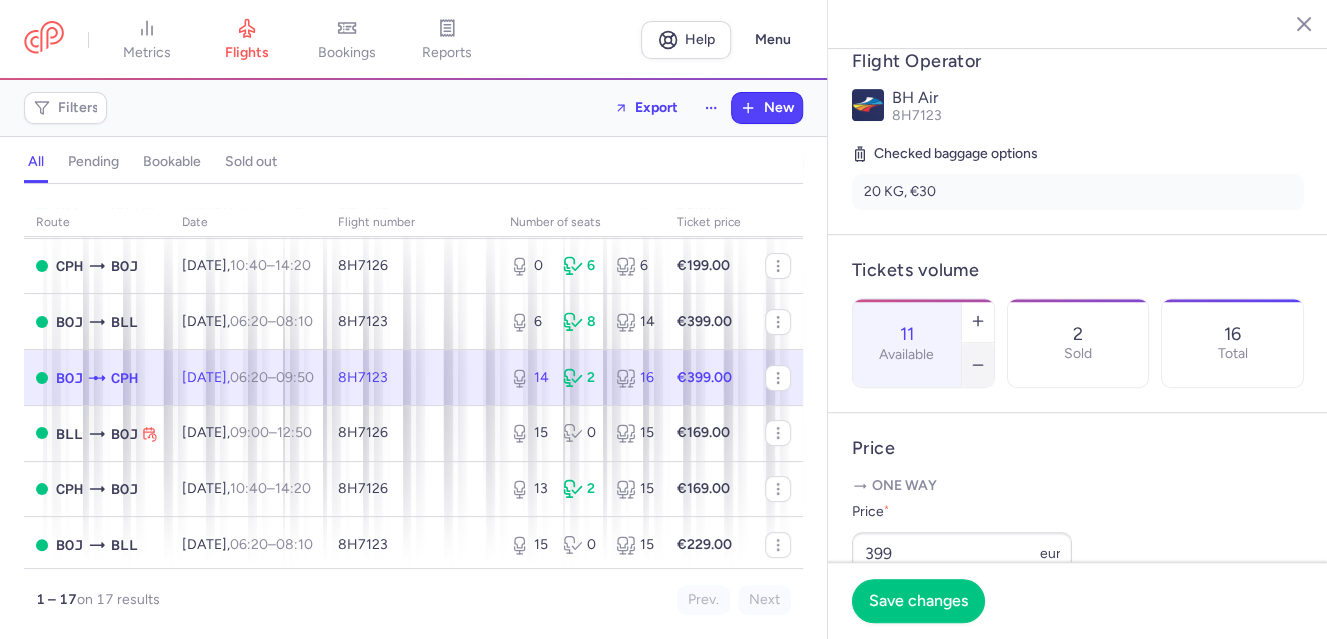 click 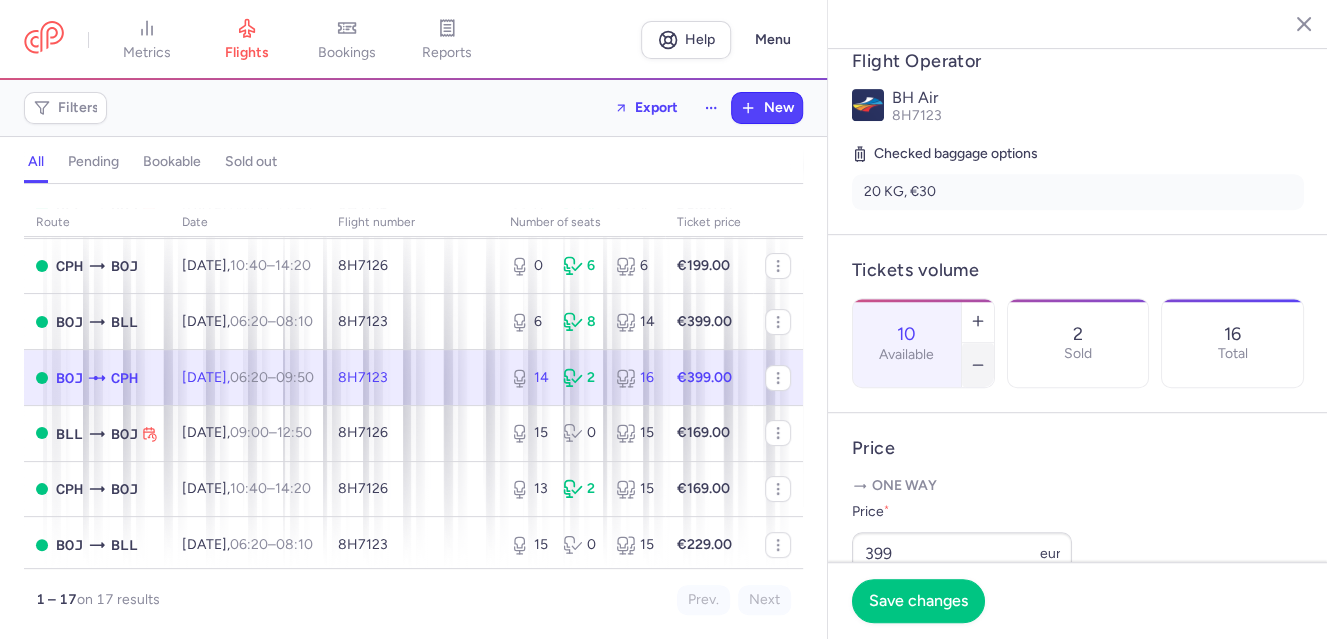 click 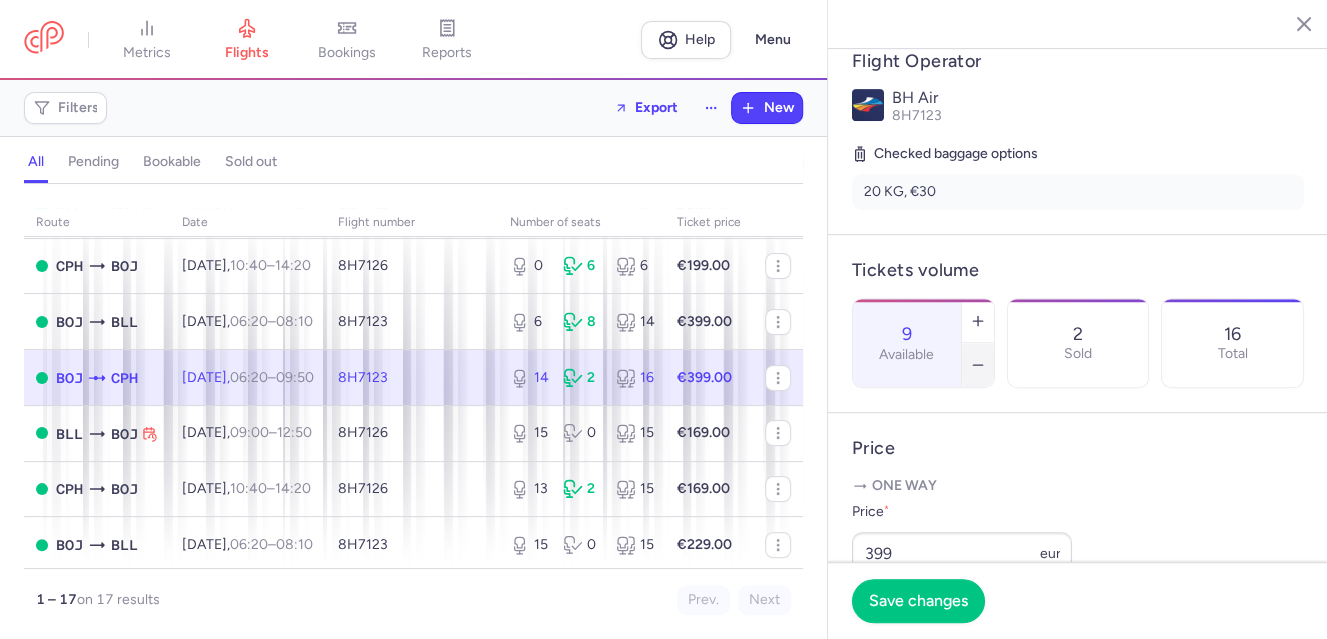 click 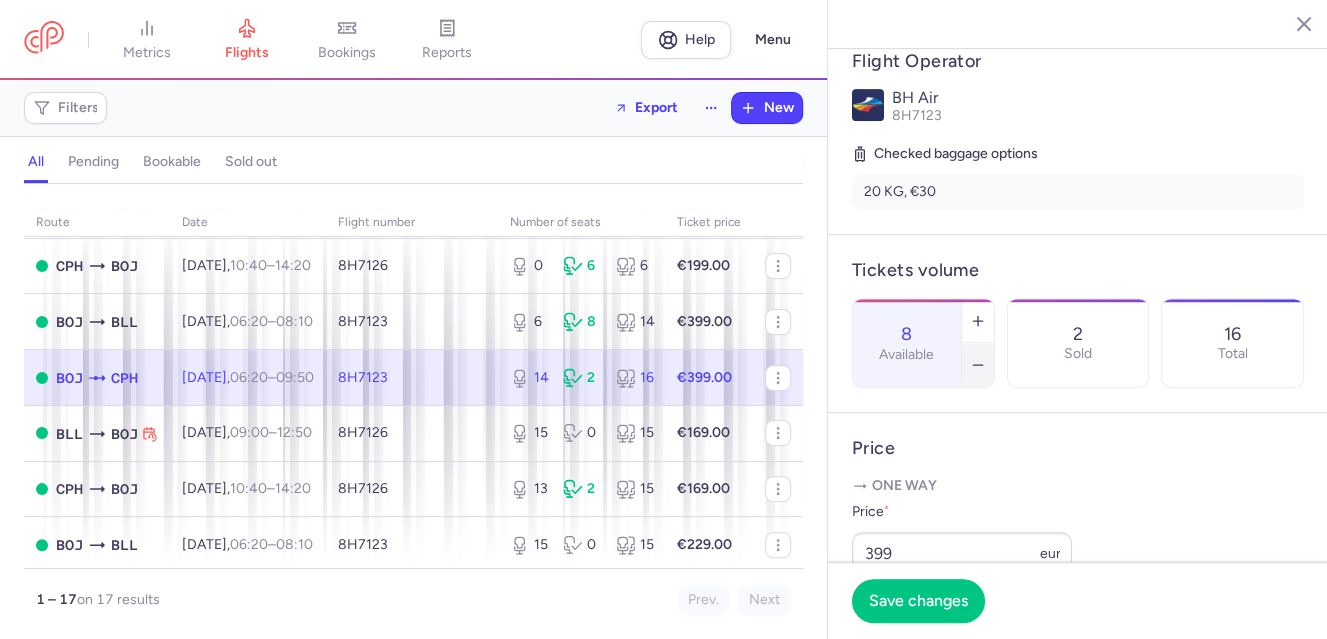 click 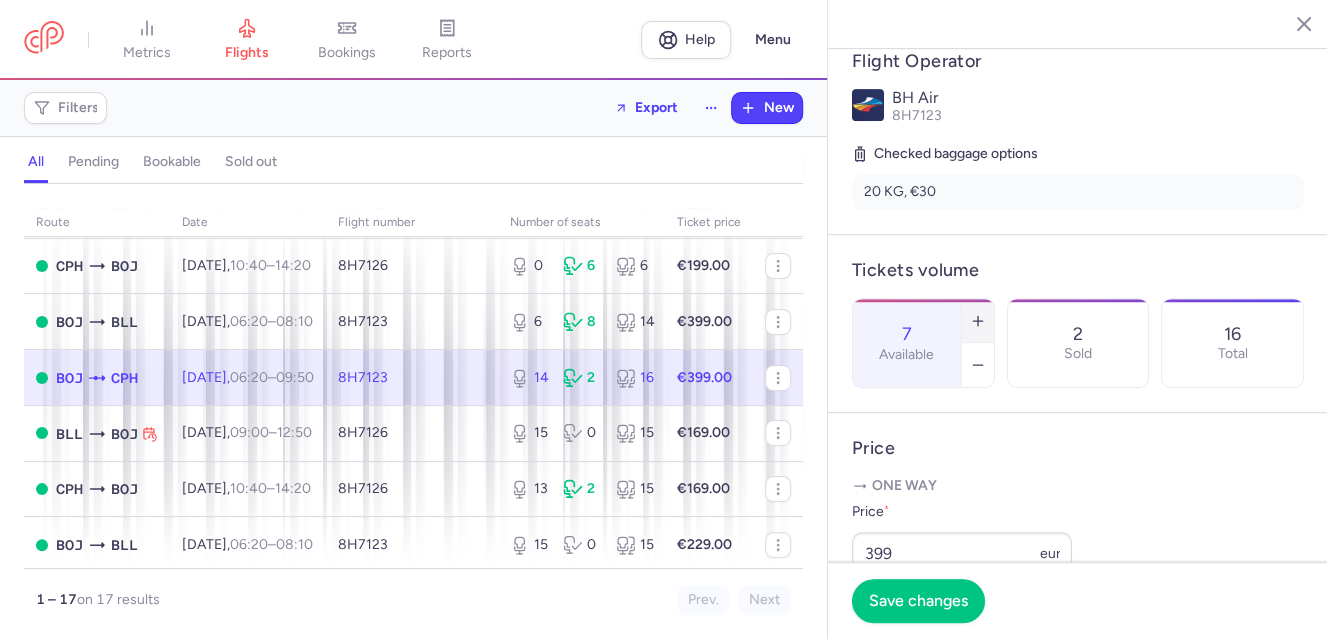 click 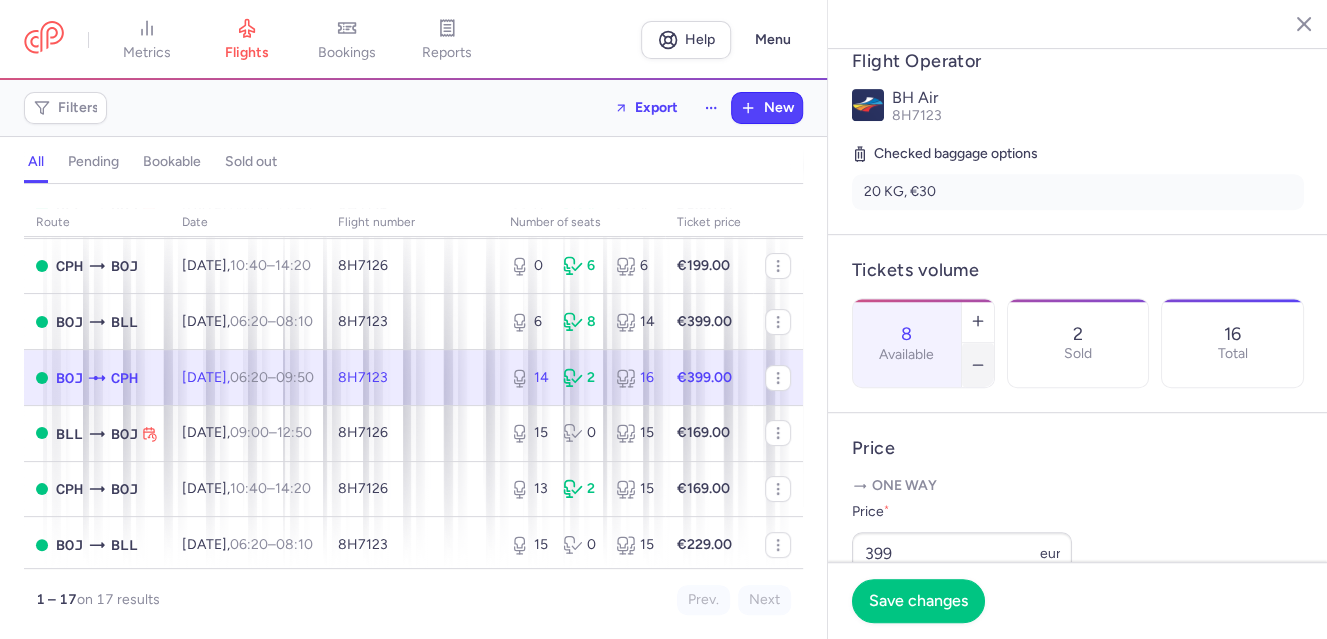 click 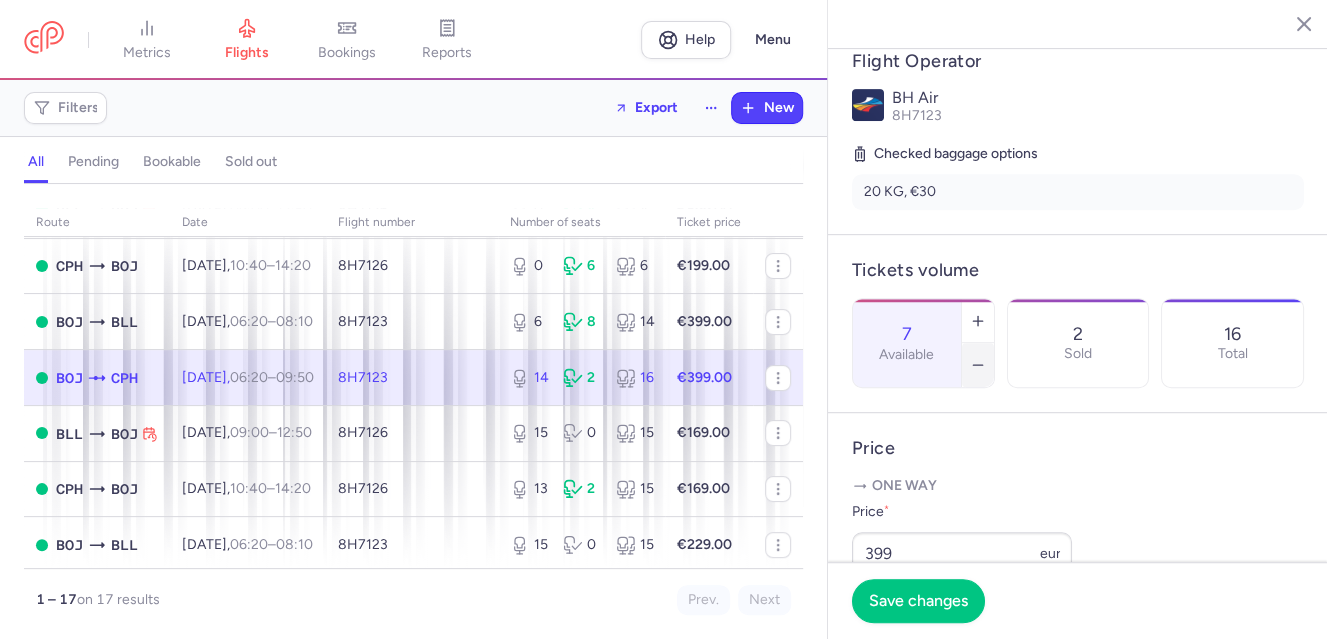 click 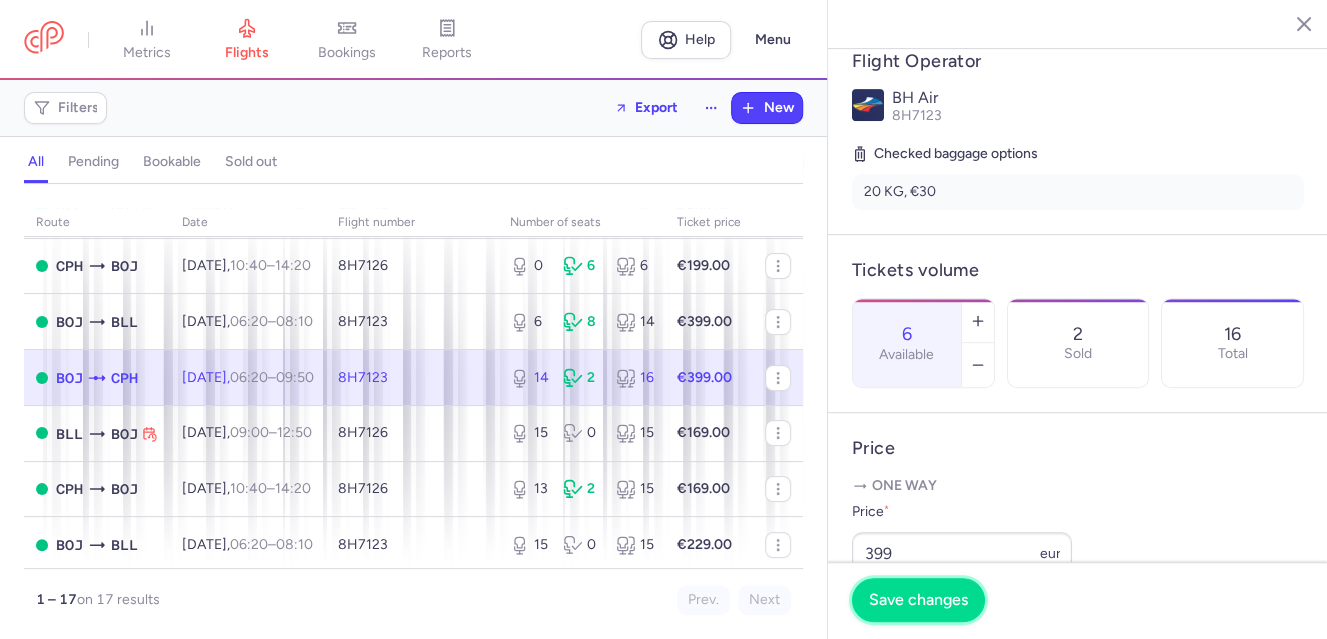 click on "Save changes" at bounding box center [918, 600] 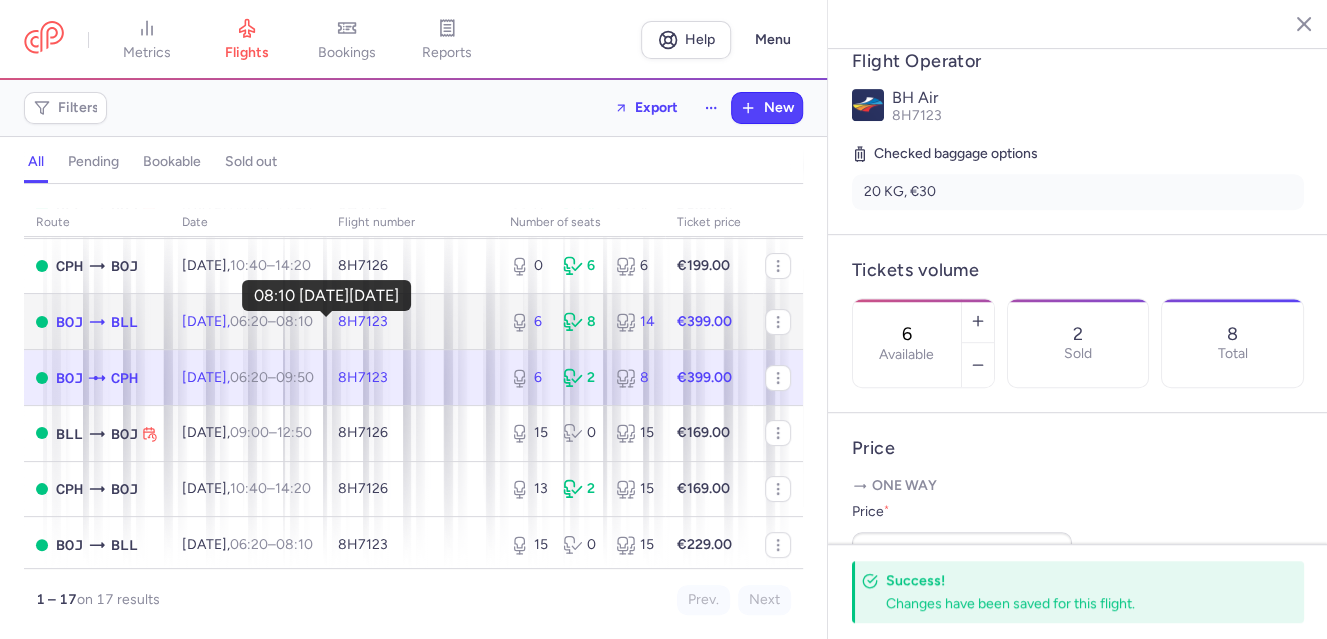 click on "08:10  +0" at bounding box center (294, 321) 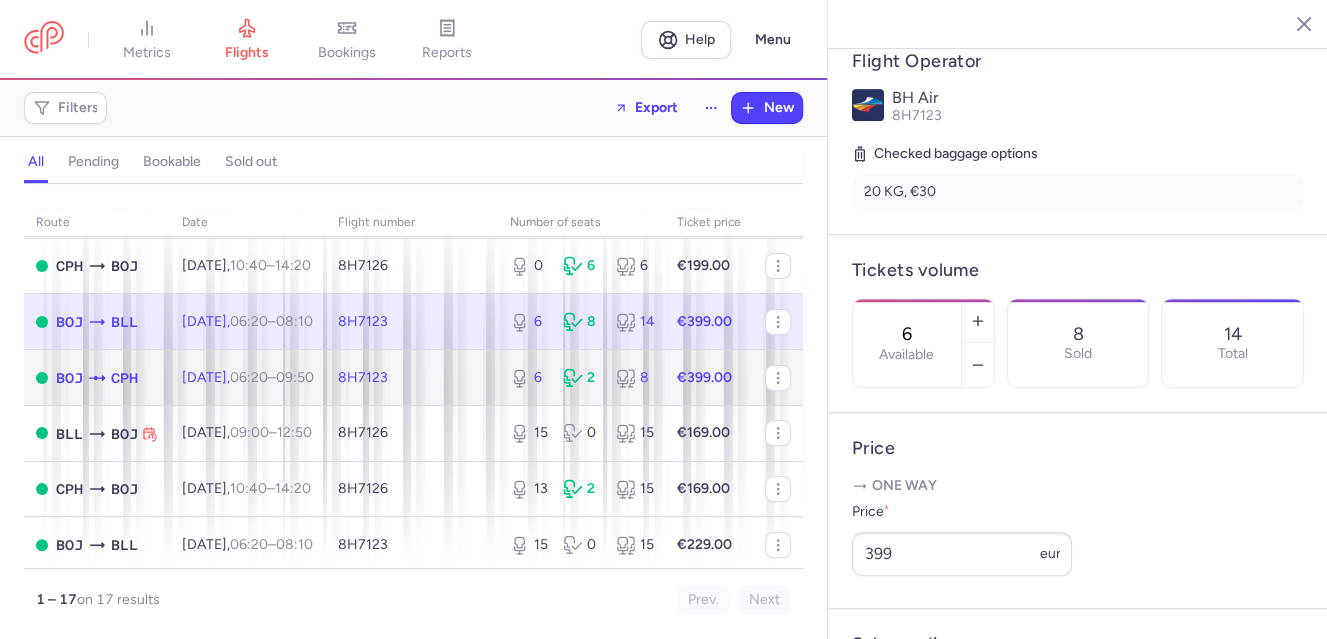 click on "BOJ  CPH [DATE]  06:20  –  09:50  +0  8H7123  6 2 8 €399.00" at bounding box center (413, 378) 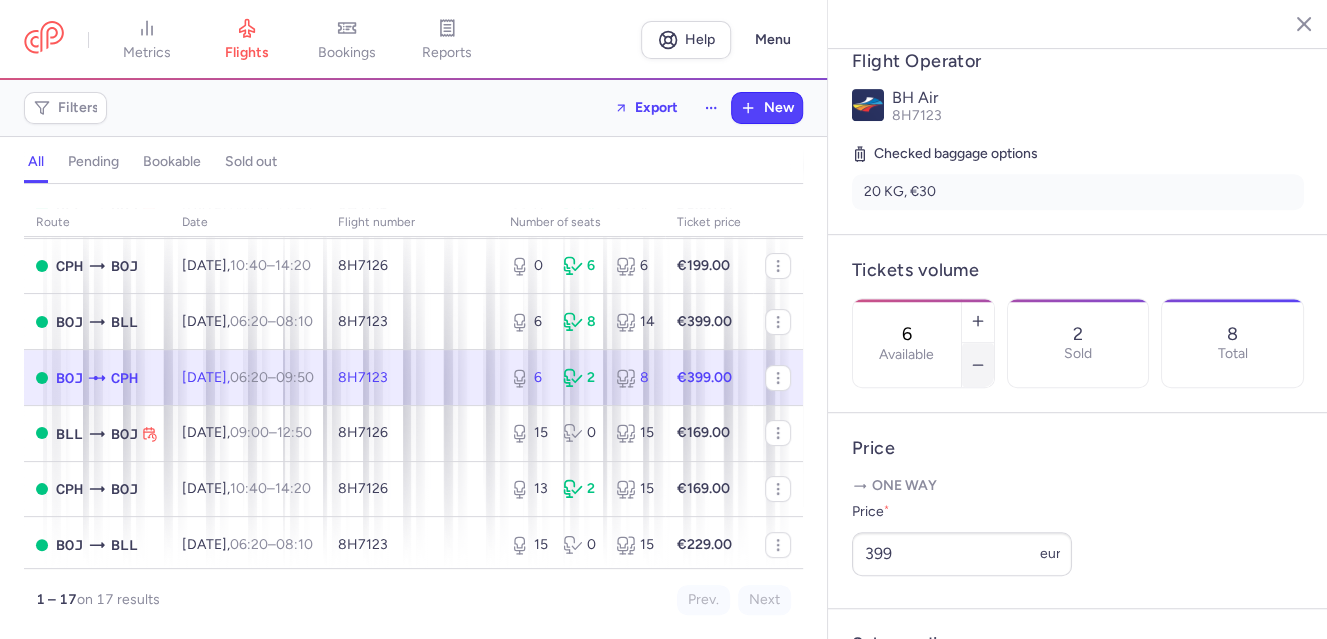 click 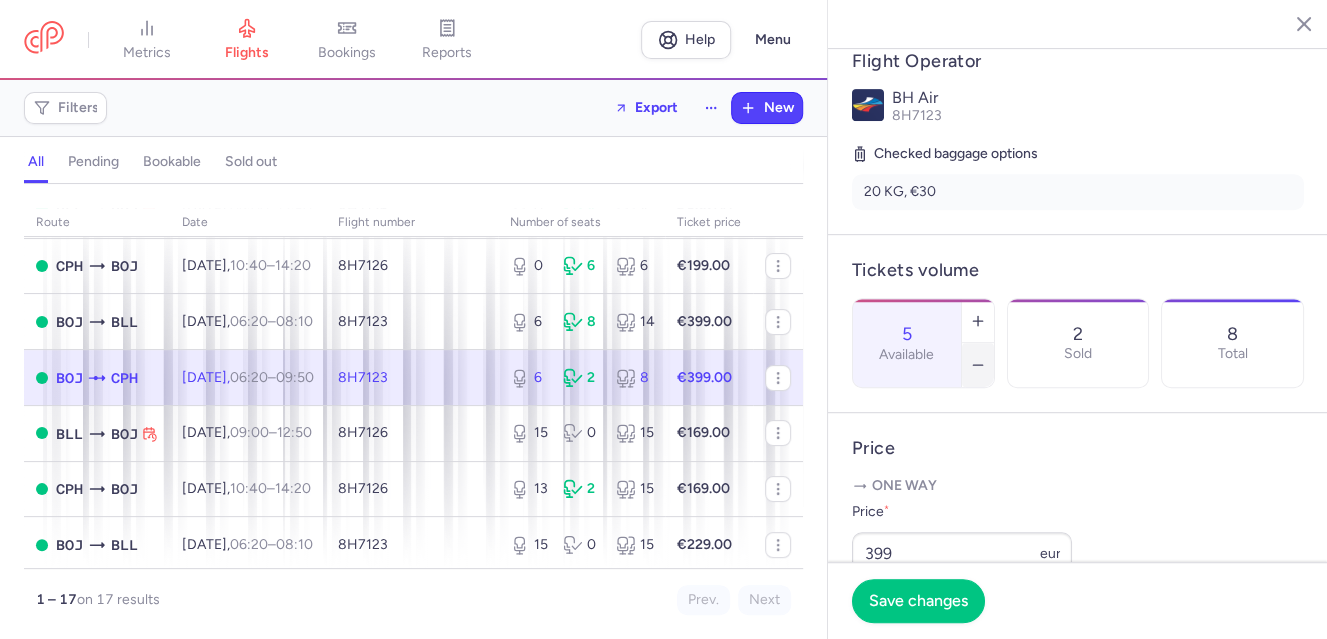 click 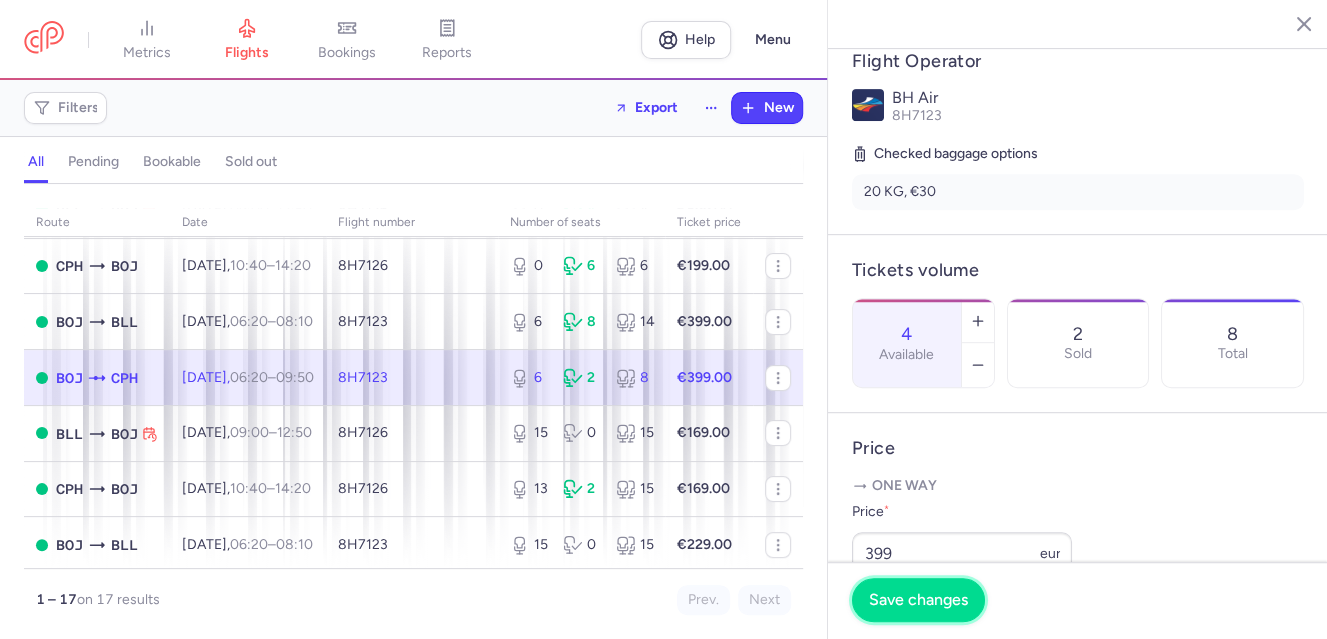 click on "Save changes" at bounding box center [918, 600] 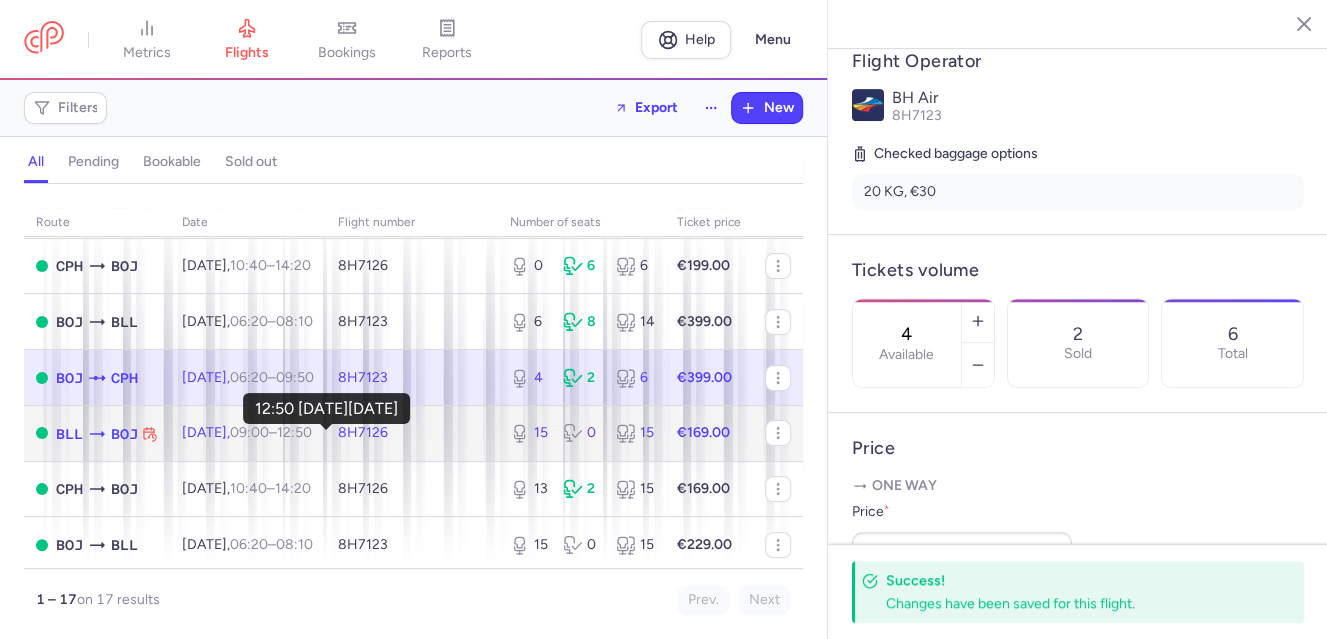 click on "12:50  +0" at bounding box center [294, 432] 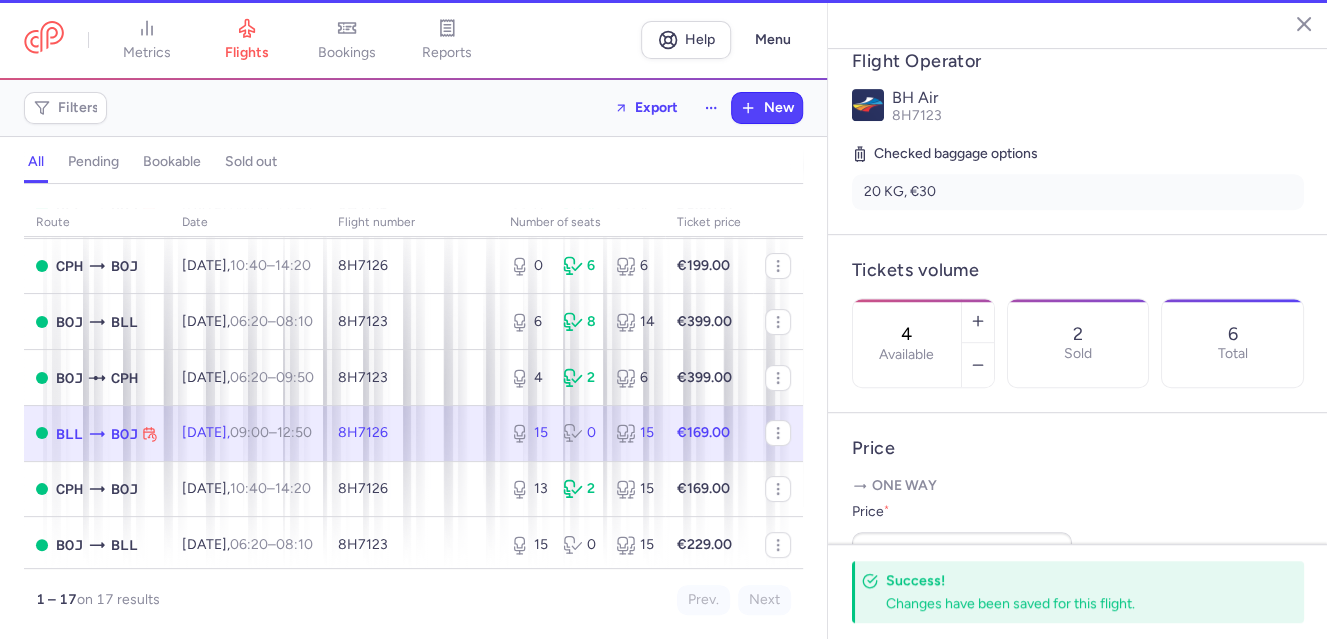 type on "15" 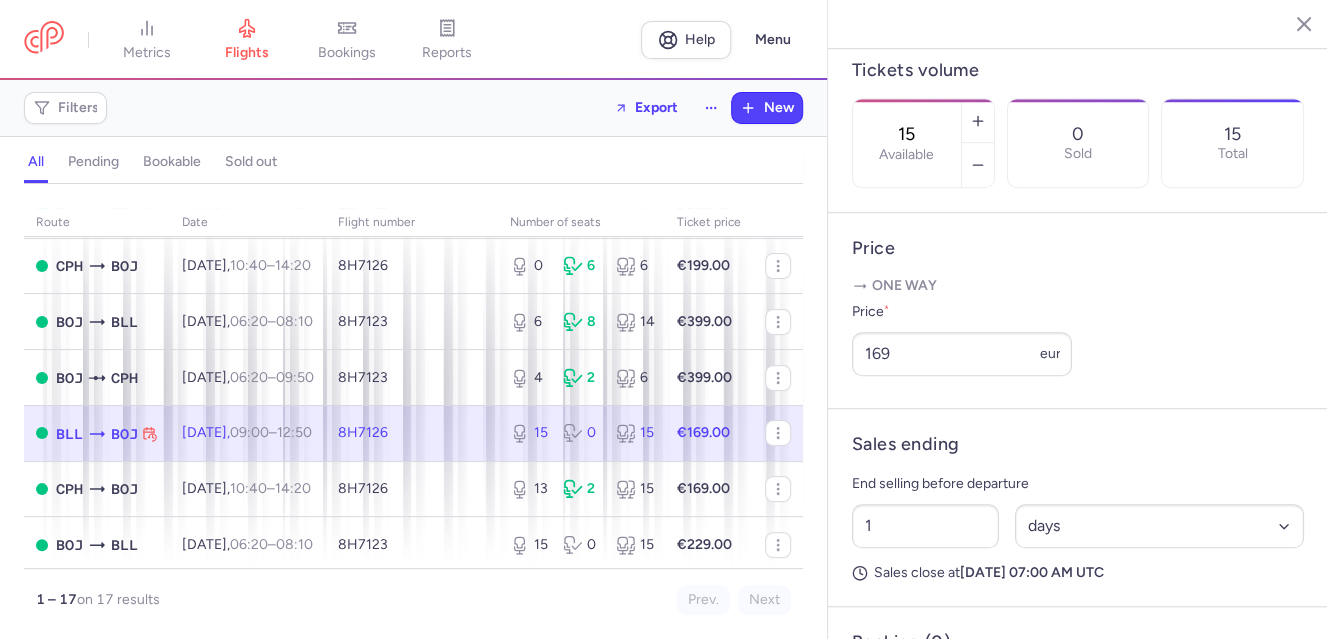 scroll, scrollTop: 683, scrollLeft: 0, axis: vertical 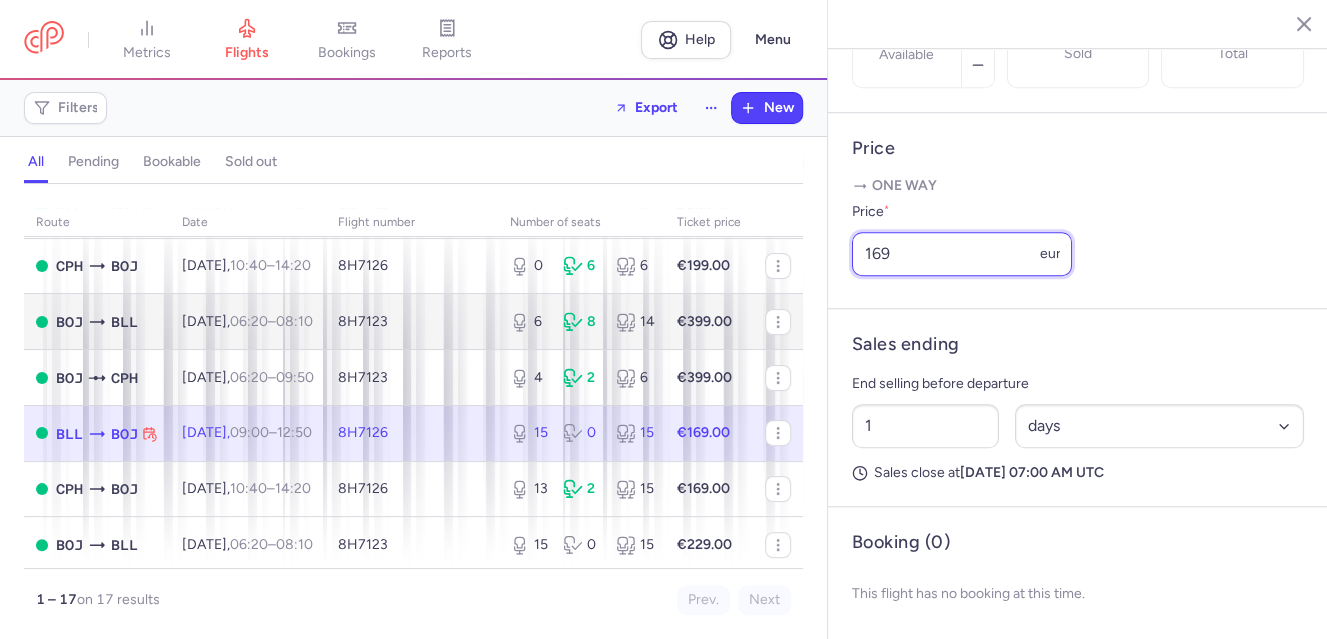 drag, startPoint x: 920, startPoint y: 303, endPoint x: 786, endPoint y: 304, distance: 134.00374 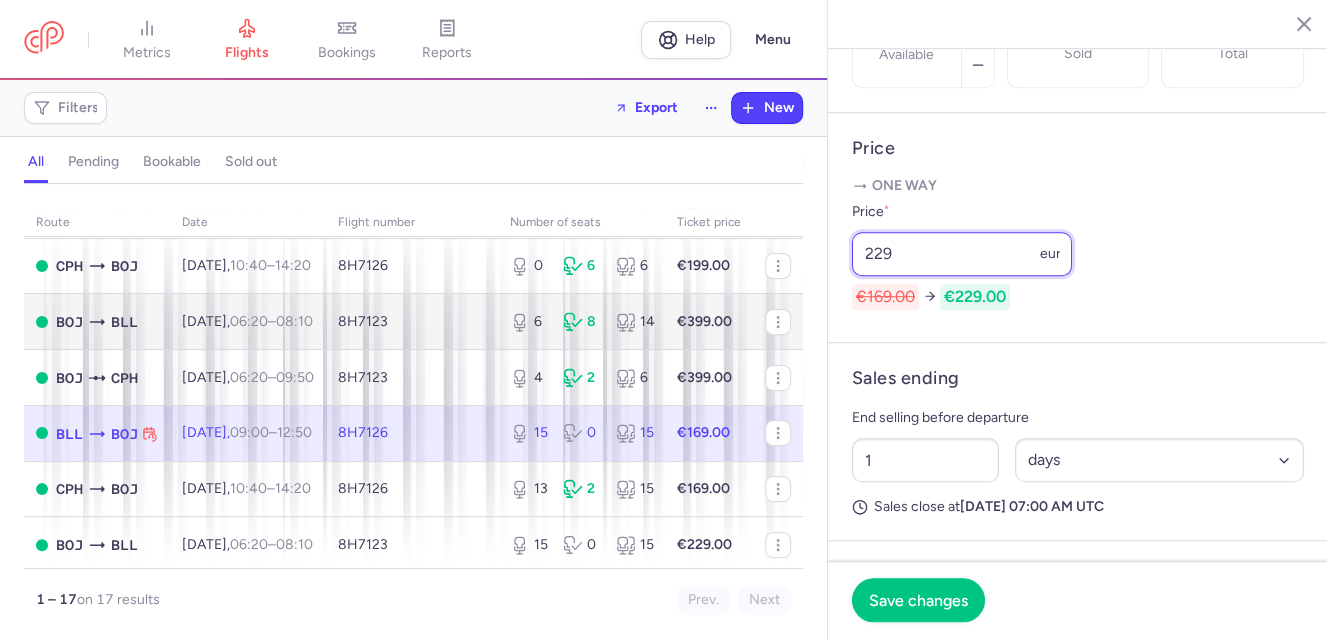 type on "229" 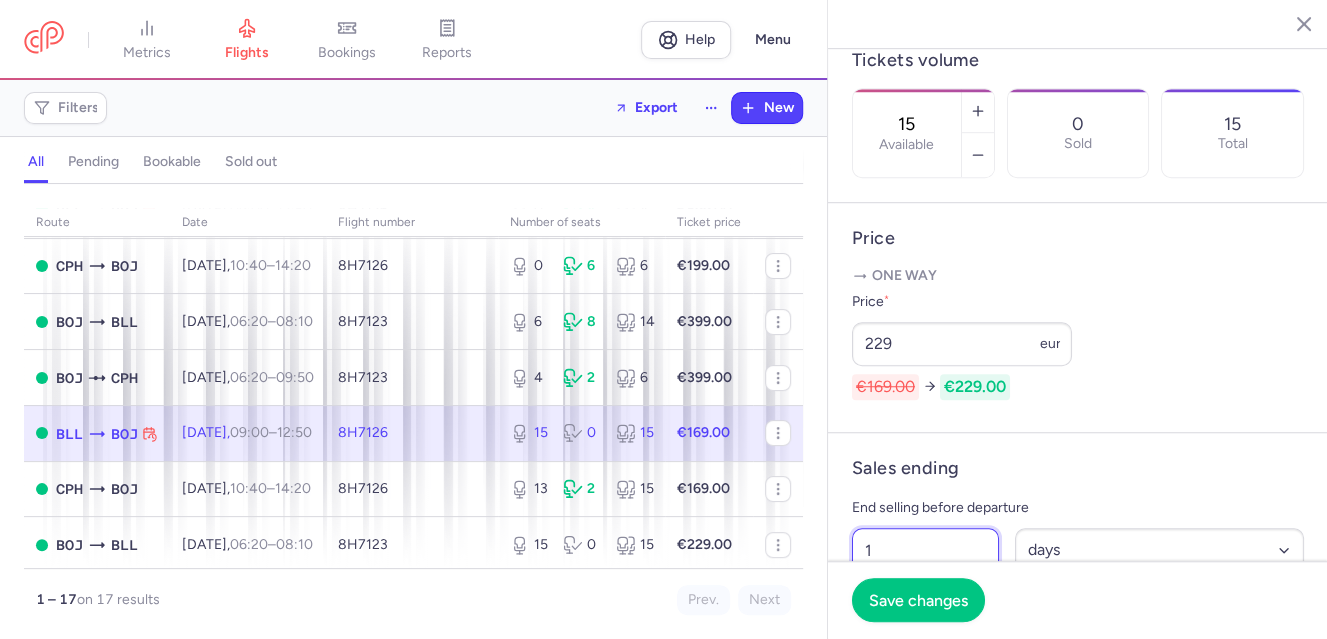 scroll, scrollTop: 483, scrollLeft: 0, axis: vertical 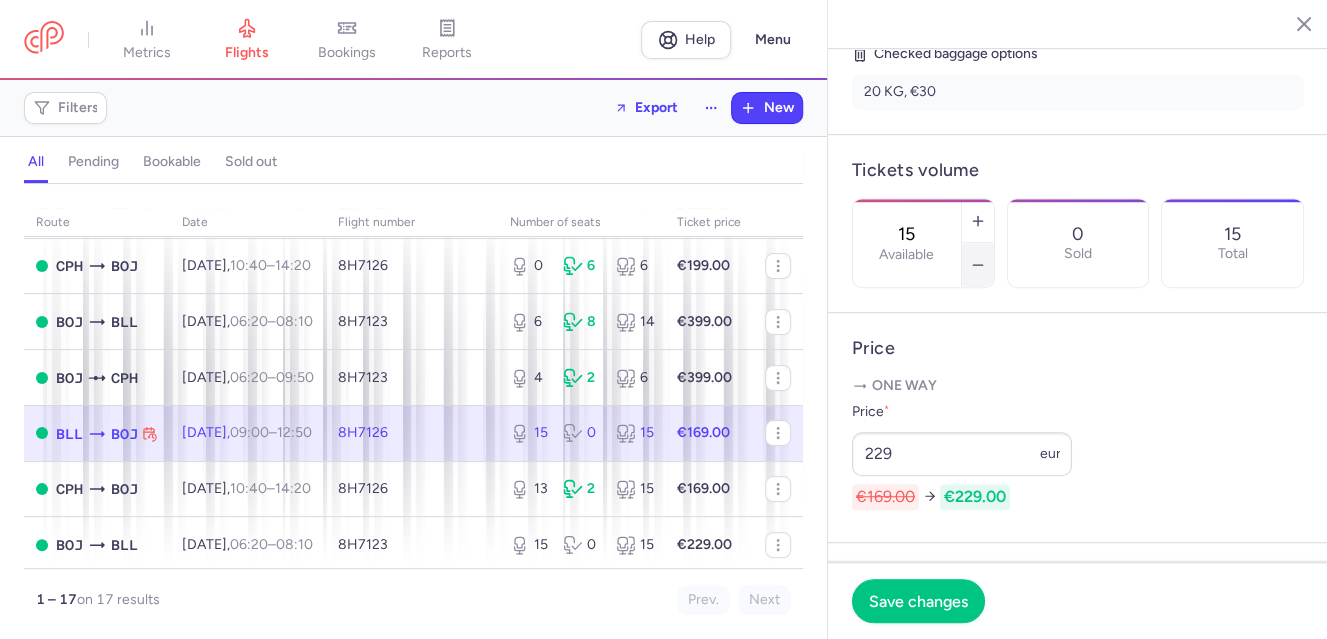 click at bounding box center (978, 265) 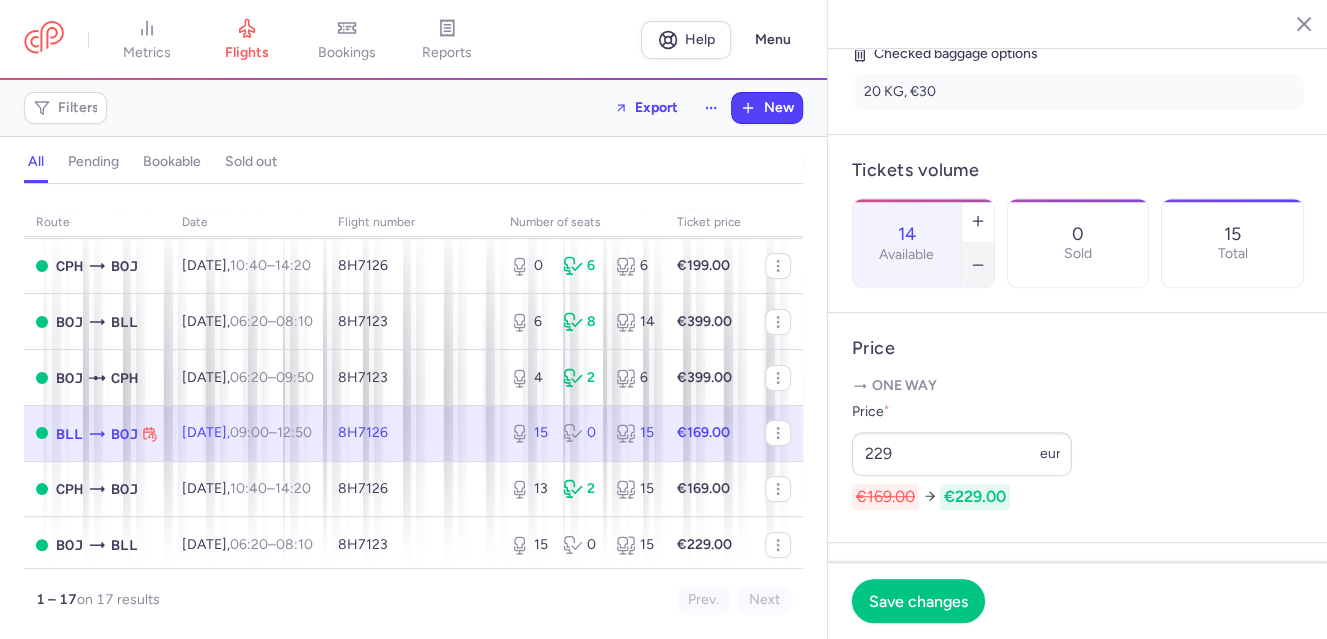 click at bounding box center (978, 265) 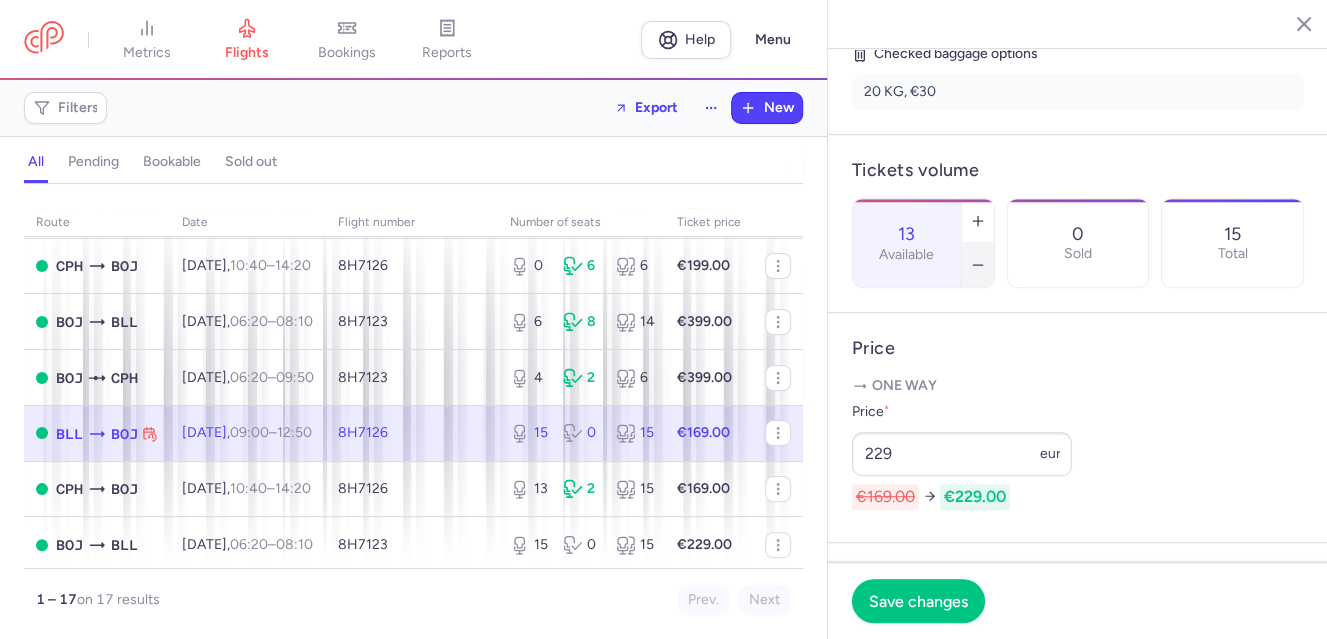 click at bounding box center [978, 265] 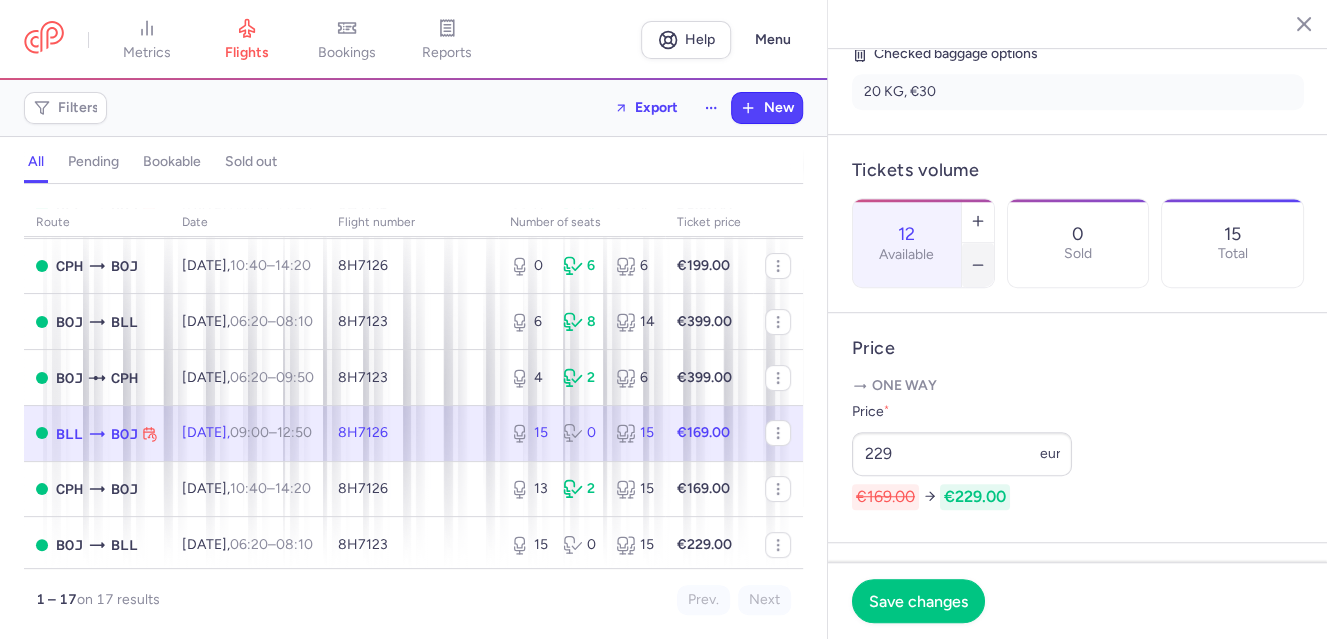 click at bounding box center [978, 265] 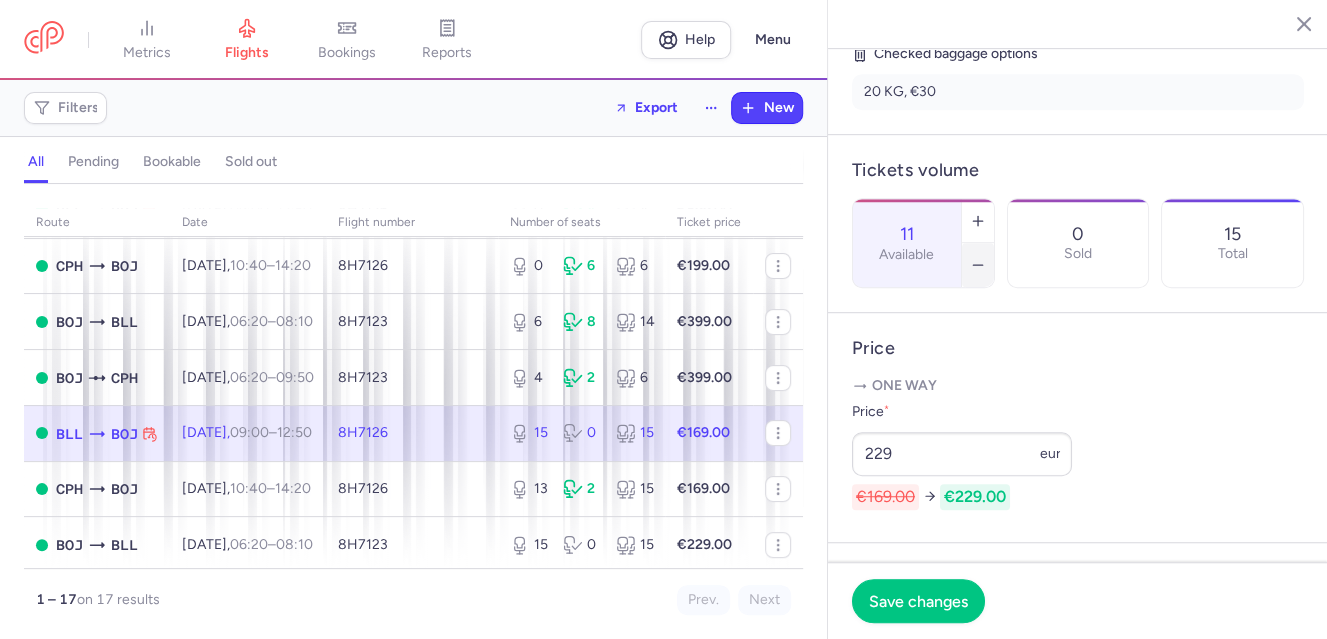 click 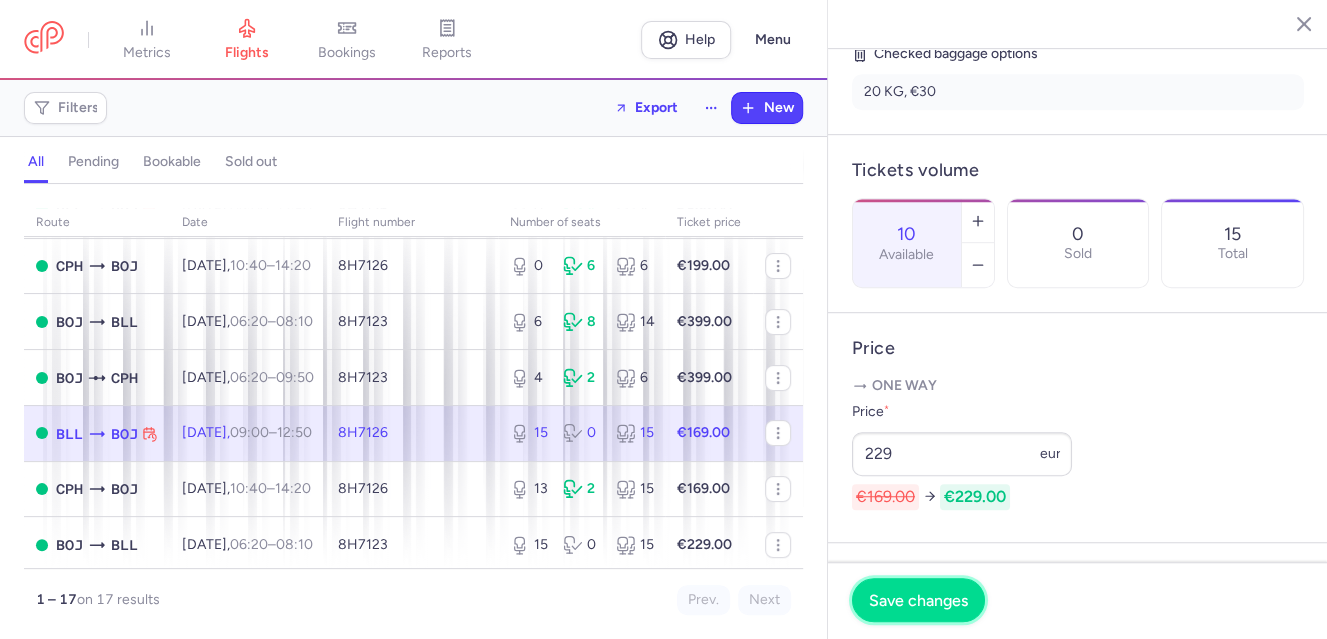 click on "Save changes" at bounding box center (918, 600) 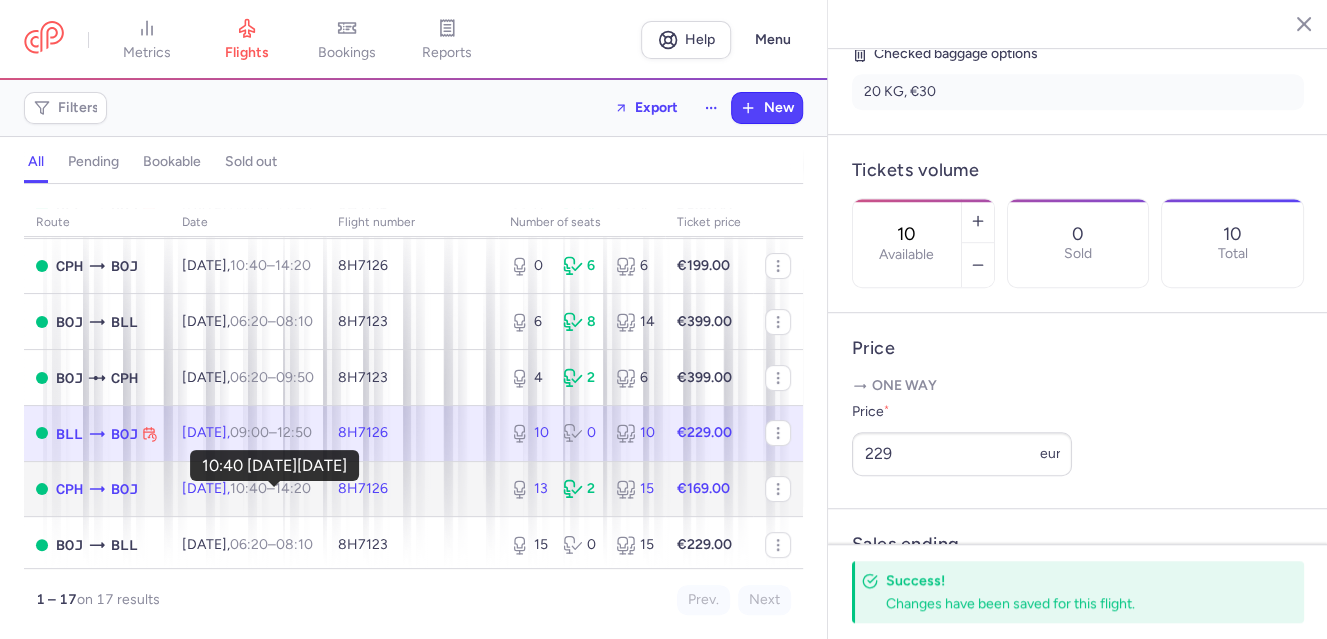 click on "10:40" at bounding box center [248, 488] 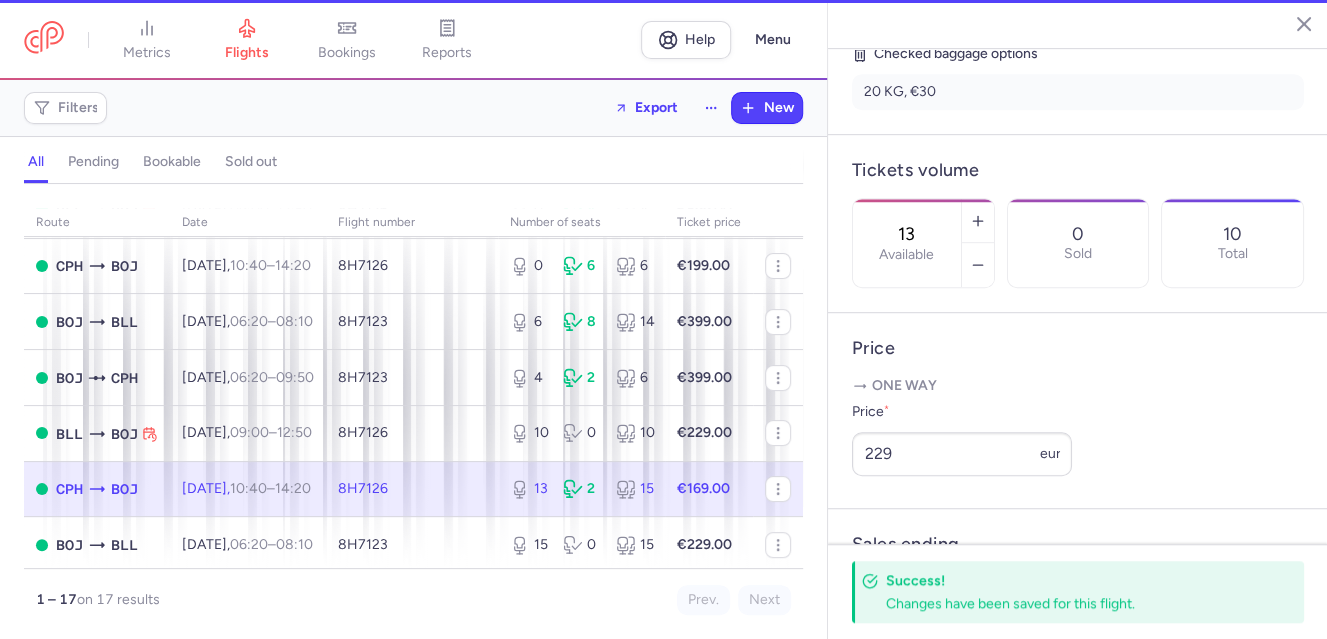 scroll, scrollTop: 499, scrollLeft: 0, axis: vertical 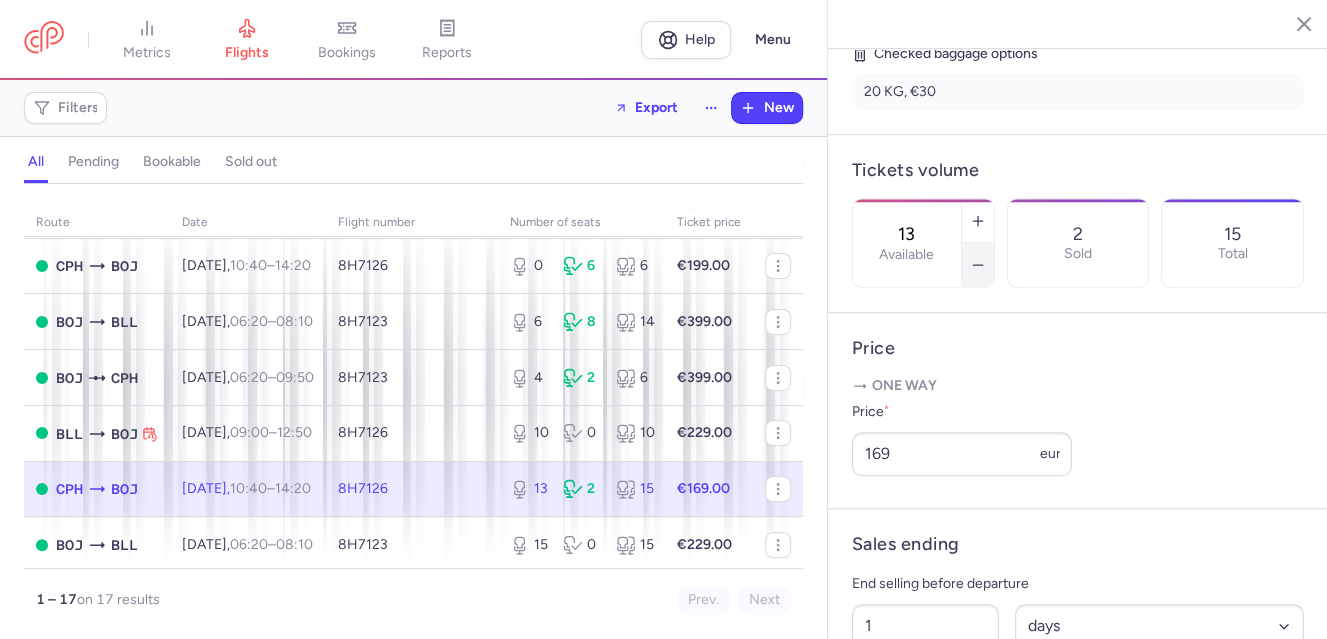 click 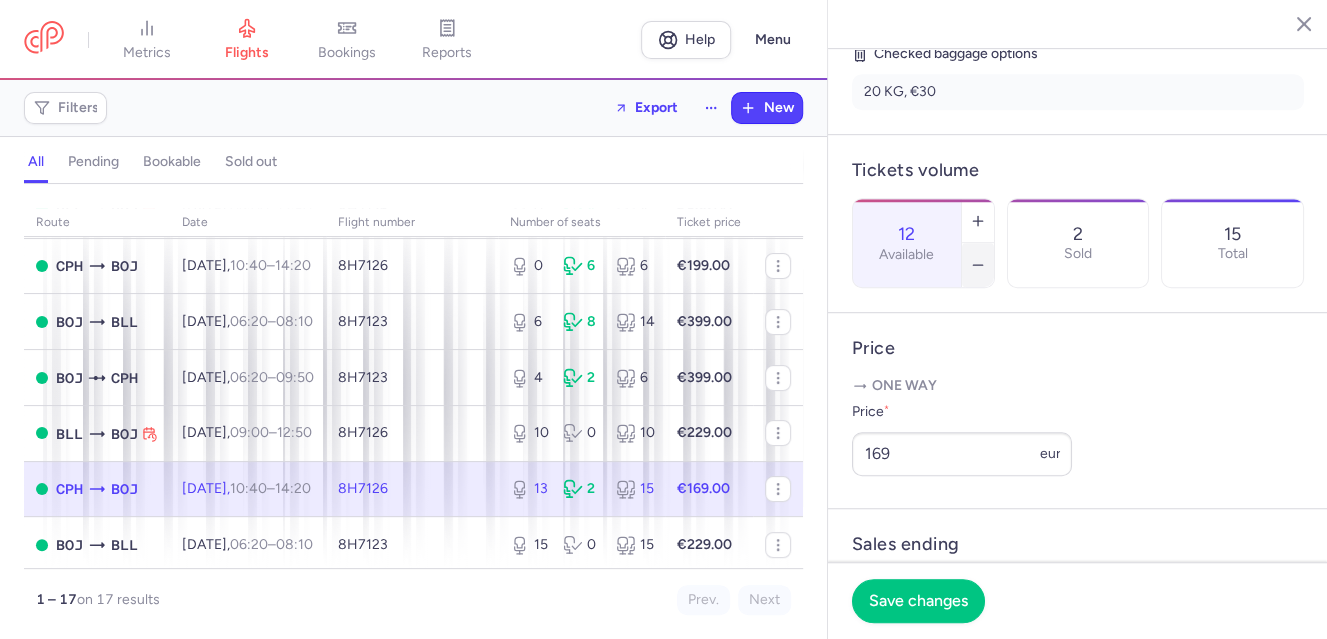 click 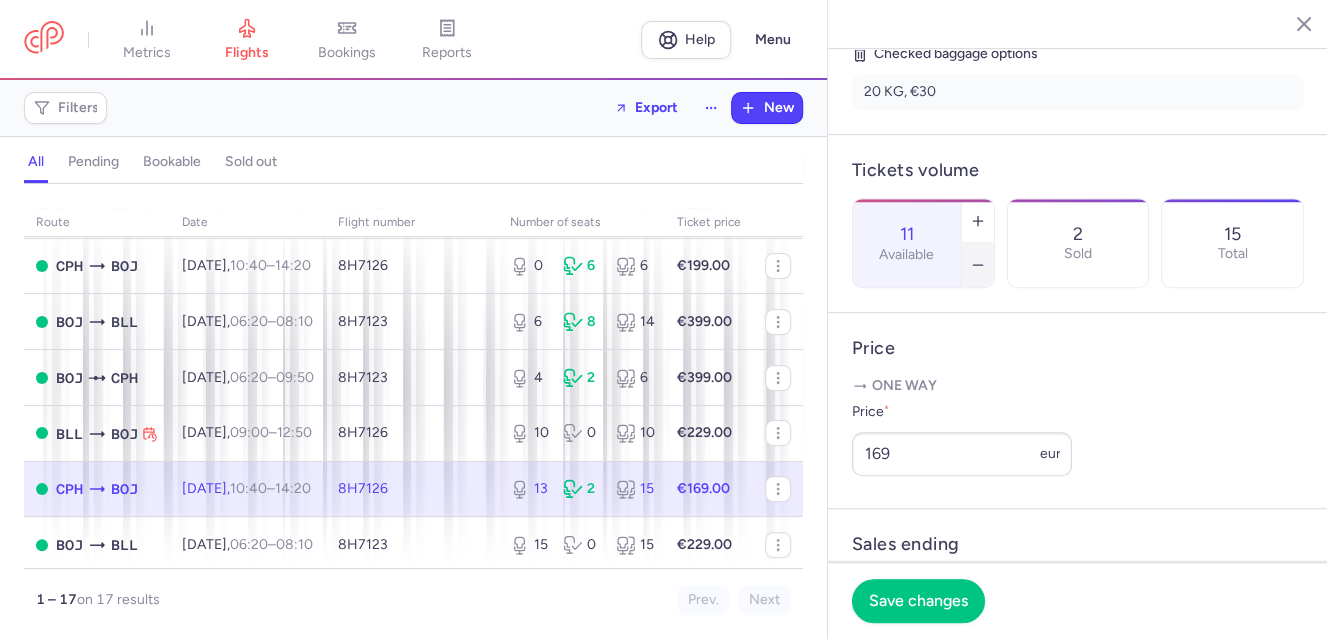 click 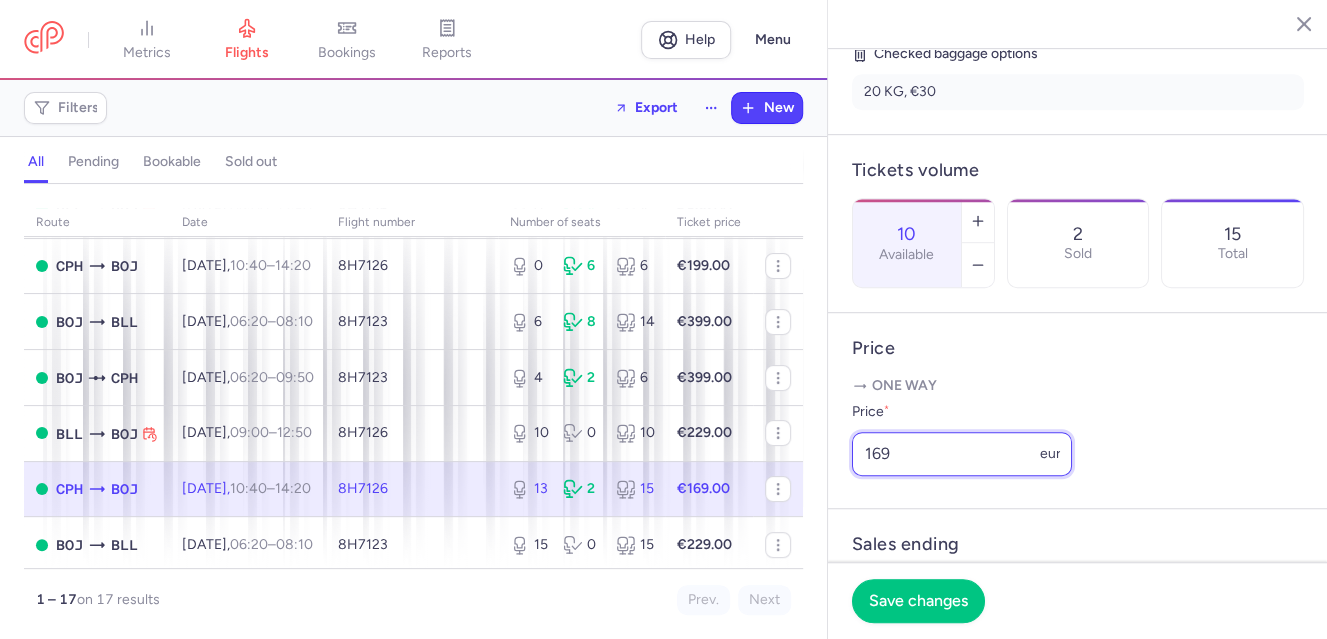 drag, startPoint x: 996, startPoint y: 503, endPoint x: 835, endPoint y: 509, distance: 161.11176 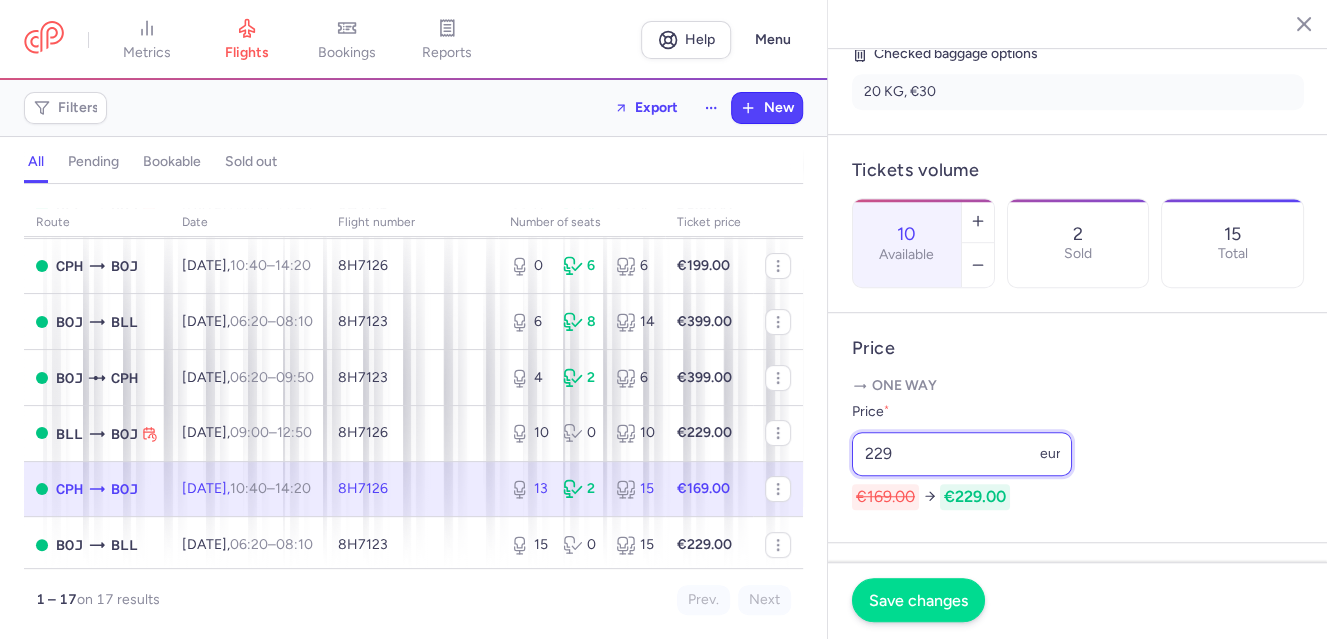 type on "229" 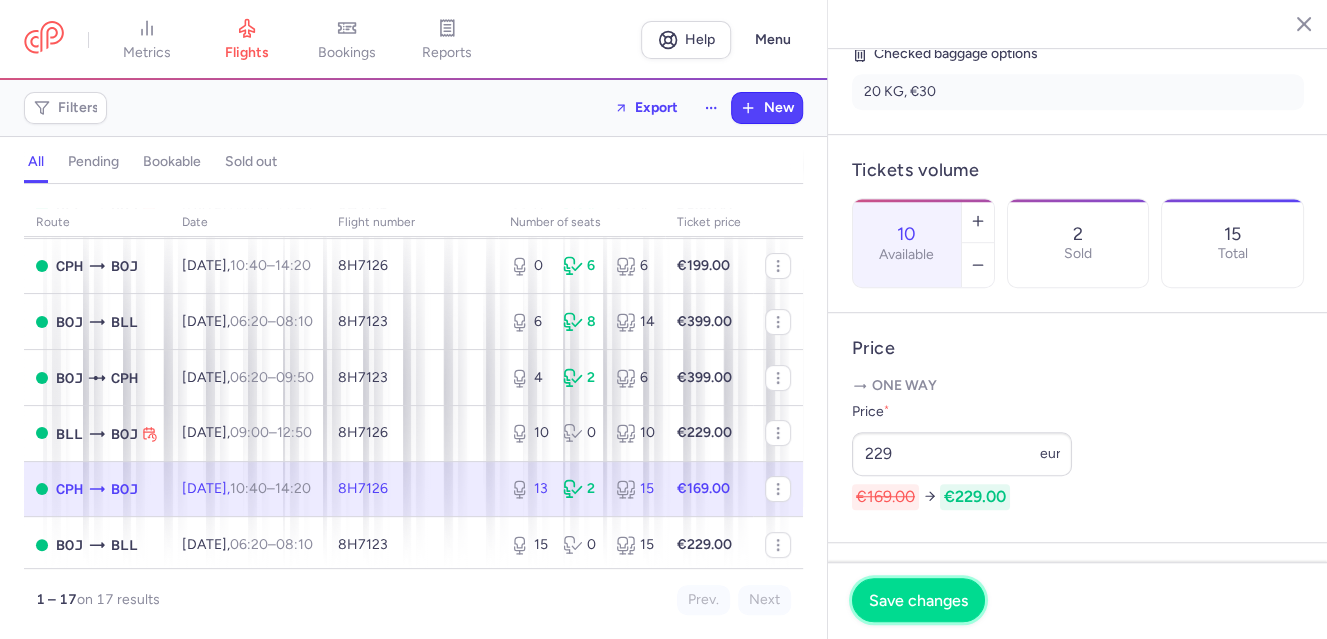 click on "Save changes" at bounding box center [918, 600] 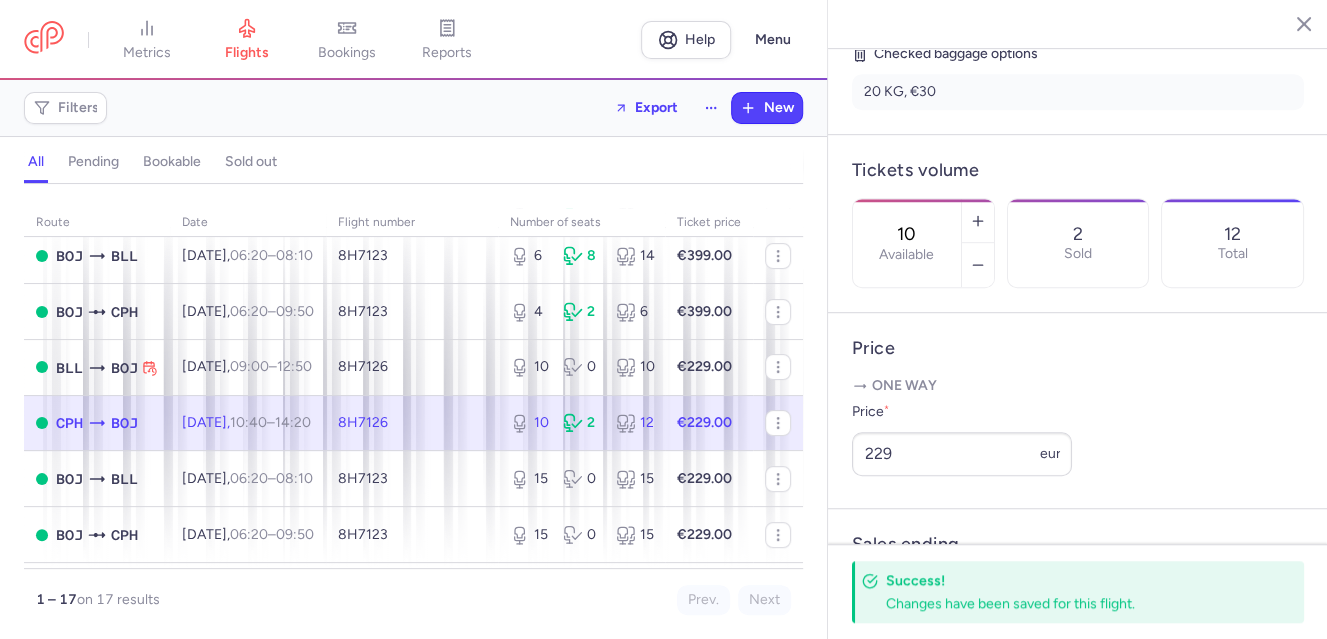 scroll, scrollTop: 300, scrollLeft: 0, axis: vertical 